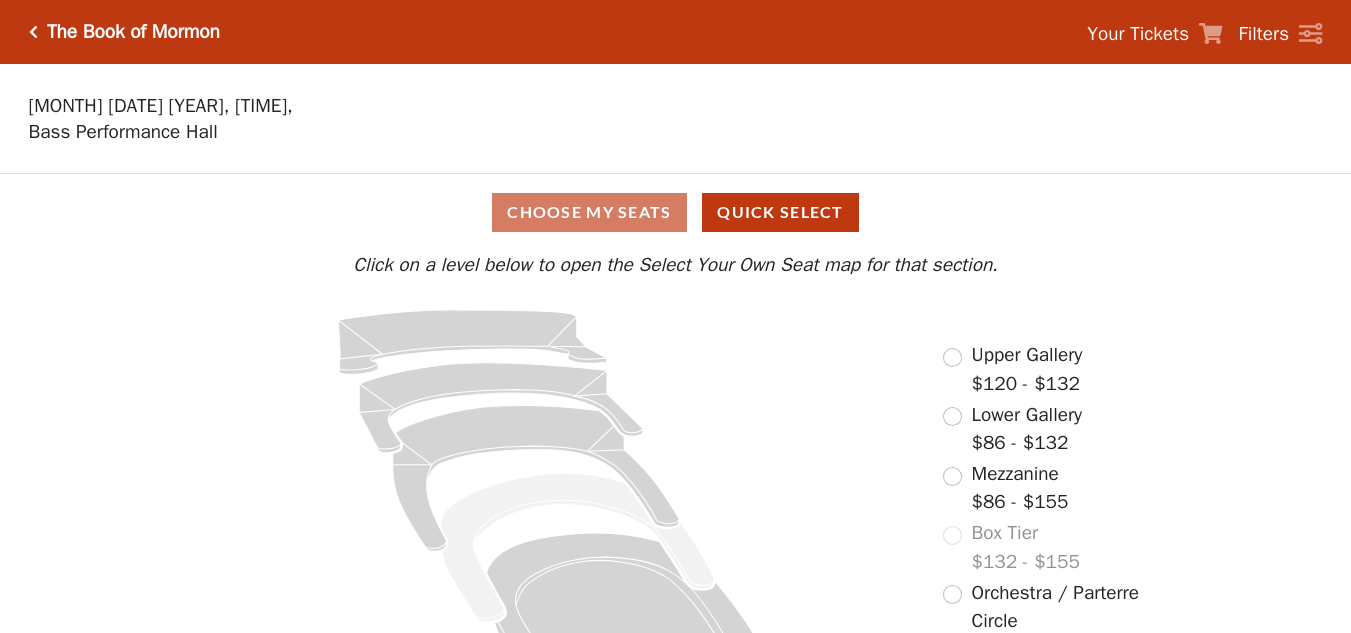 scroll, scrollTop: 77, scrollLeft: 0, axis: vertical 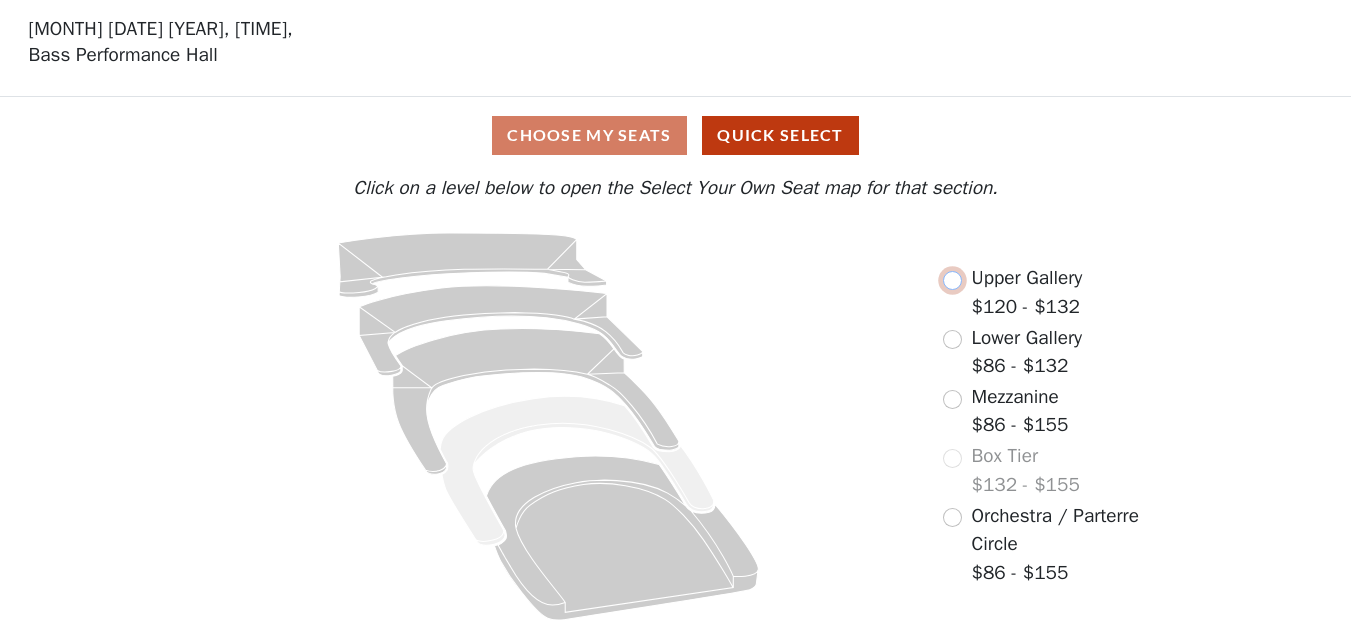 click at bounding box center [952, 280] 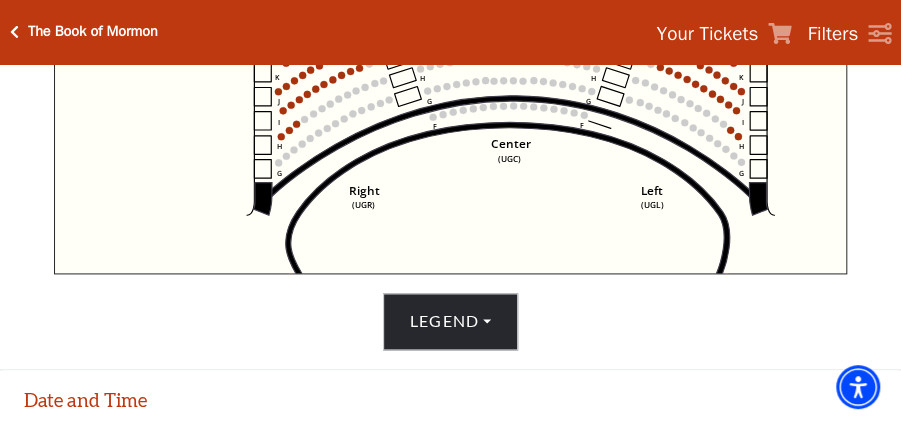 scroll, scrollTop: 900, scrollLeft: 0, axis: vertical 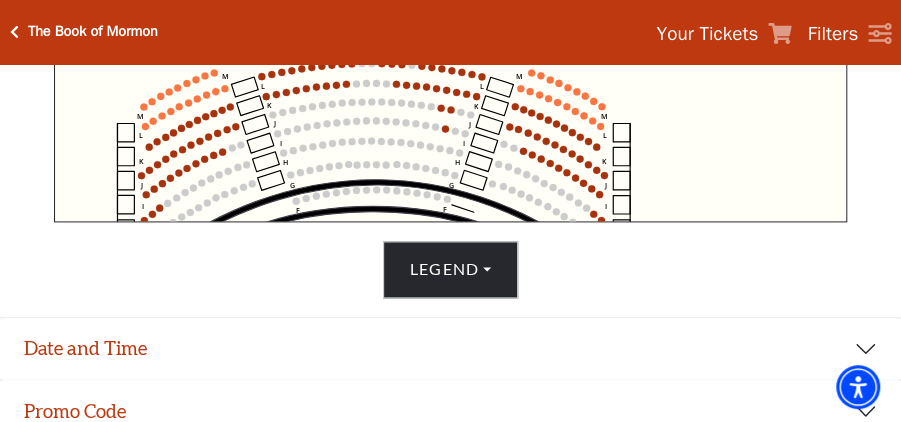 drag, startPoint x: 510, startPoint y: 184, endPoint x: 461, endPoint y: 304, distance: 129.61867 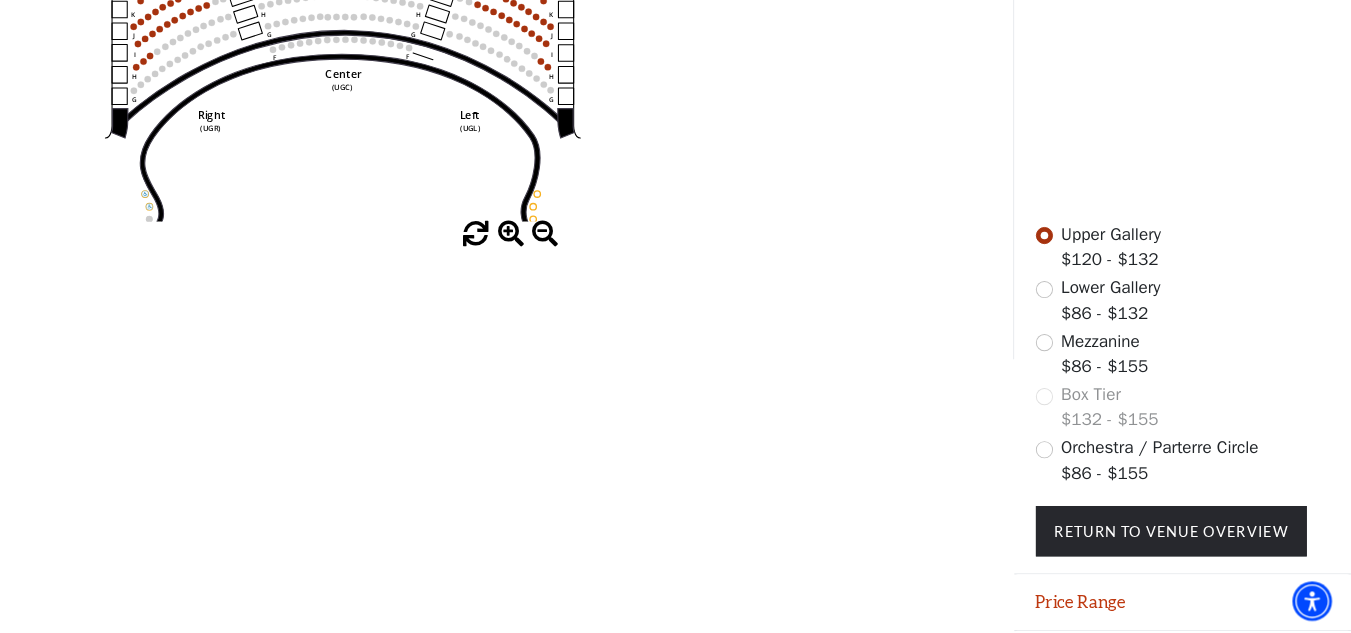 scroll, scrollTop: 479, scrollLeft: 0, axis: vertical 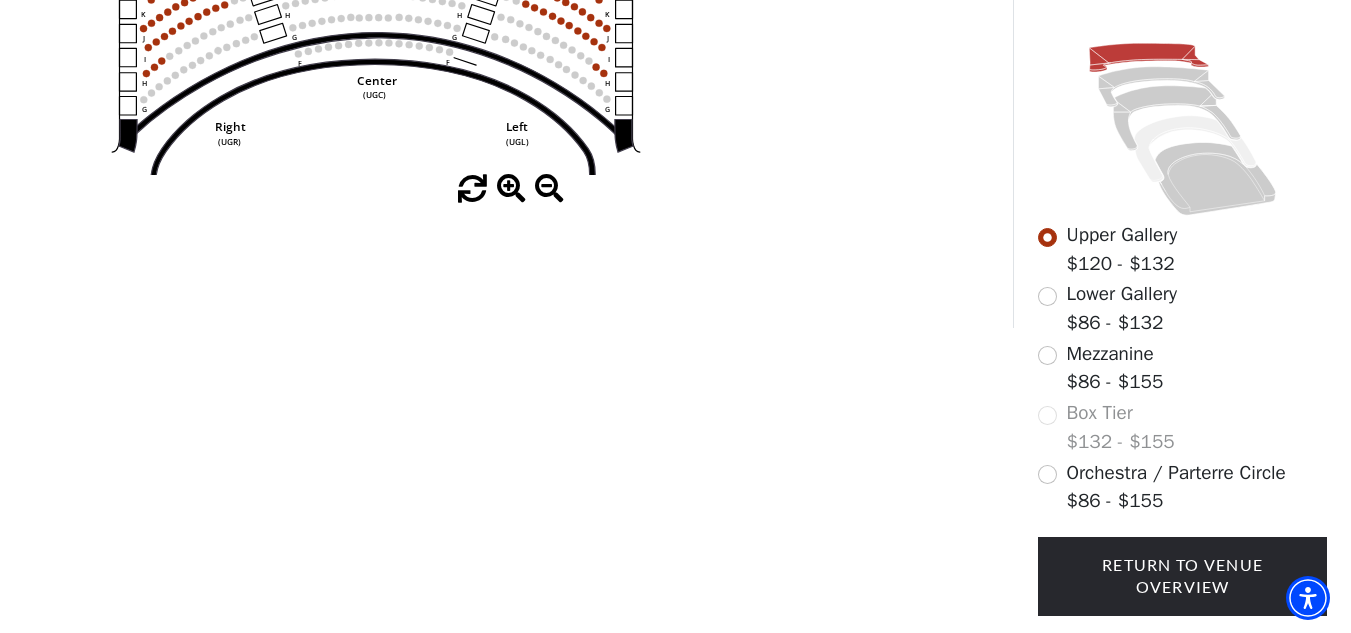 drag, startPoint x: 462, startPoint y: 237, endPoint x: 559, endPoint y: 363, distance: 159.01257 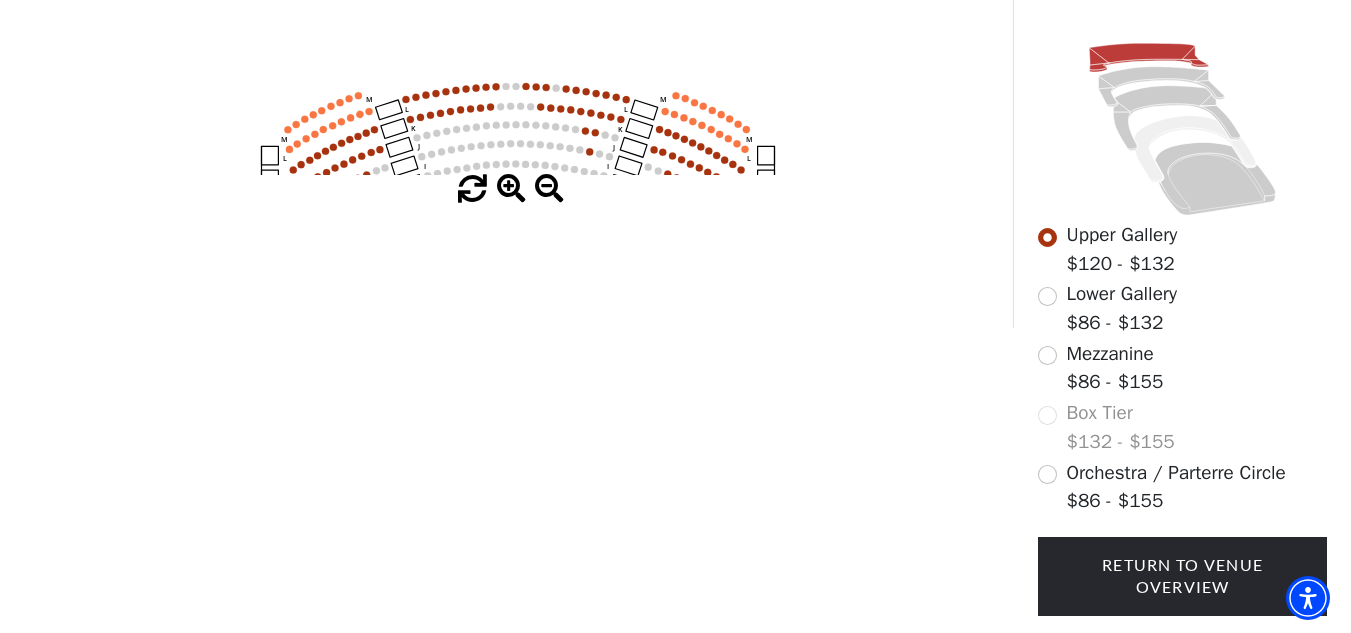 drag, startPoint x: 424, startPoint y: 154, endPoint x: 554, endPoint y: 271, distance: 174.89711 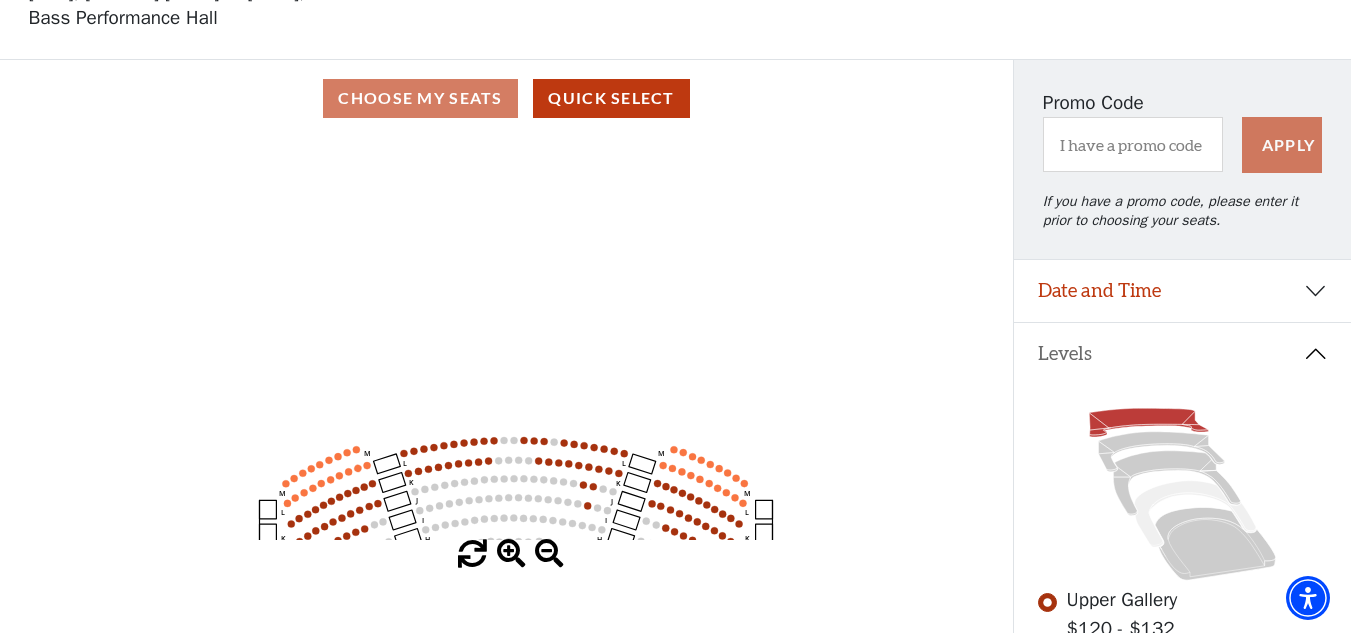 scroll, scrollTop: 79, scrollLeft: 0, axis: vertical 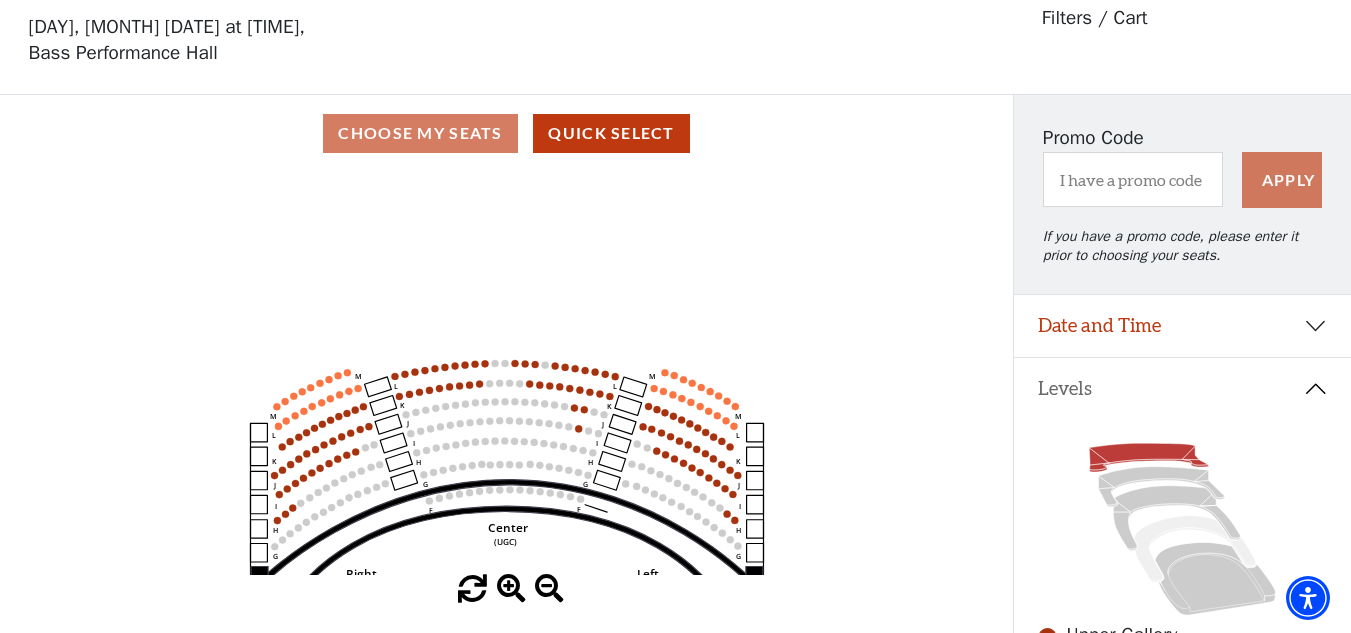 drag, startPoint x: 630, startPoint y: 514, endPoint x: 625, endPoint y: 285, distance: 229.05458 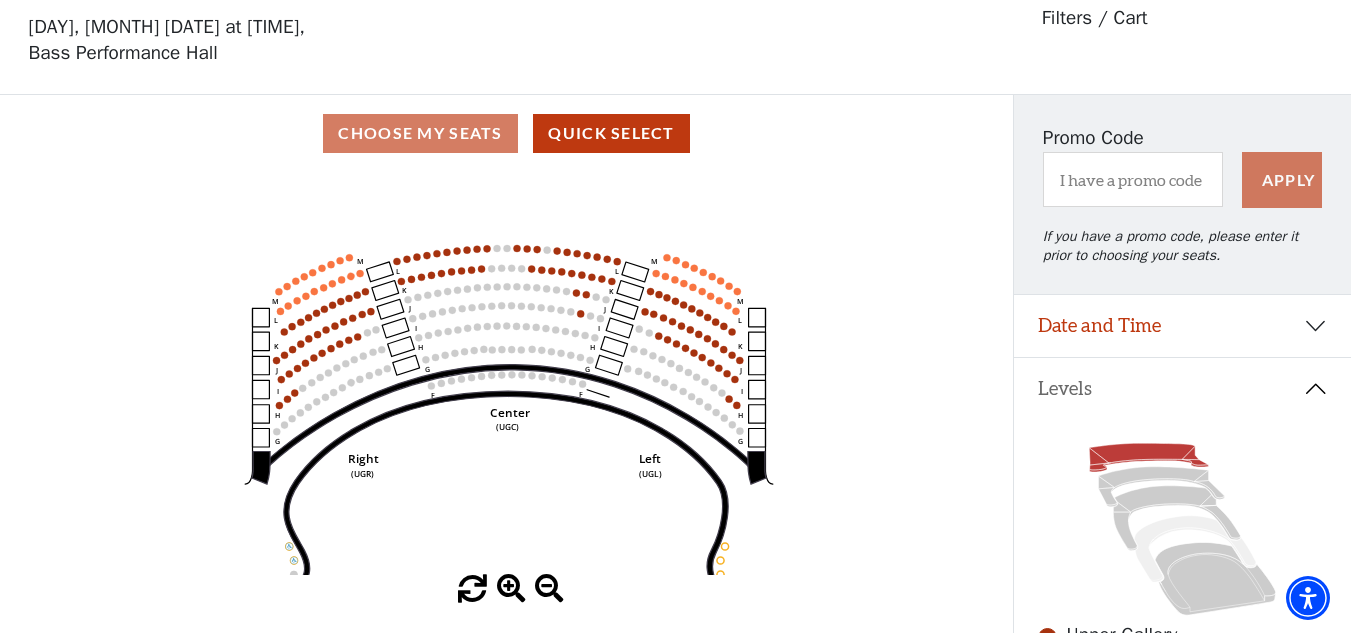 click at bounding box center (511, 589) 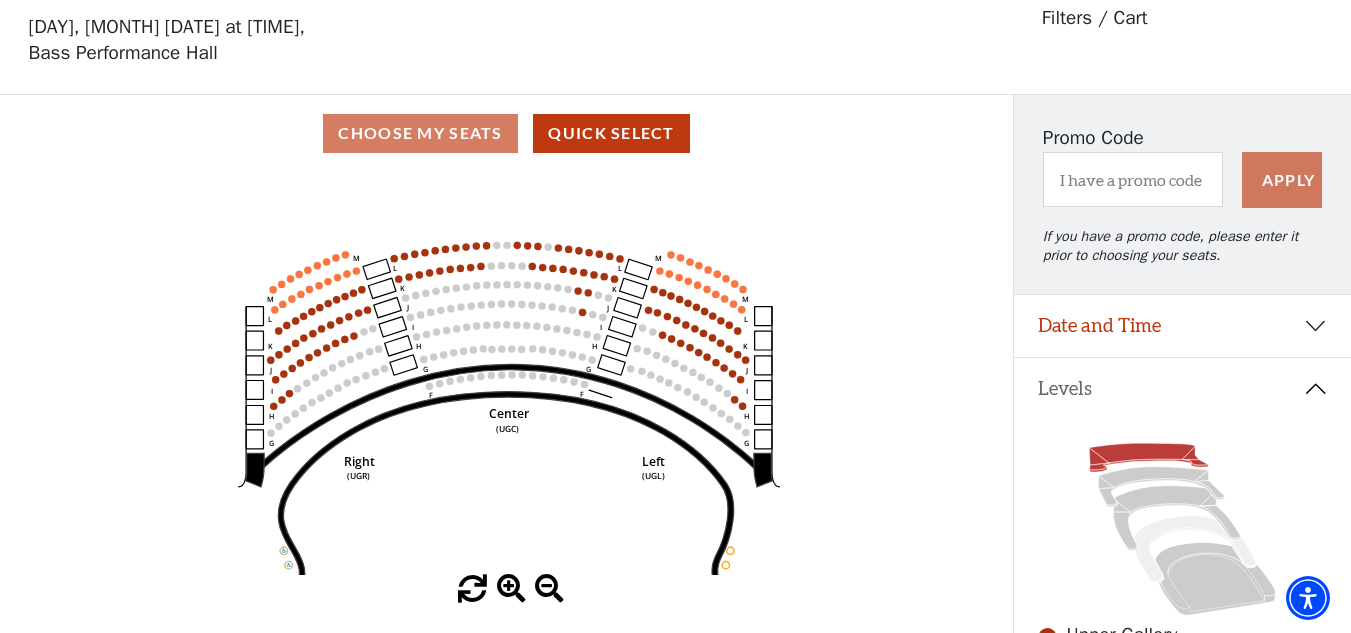 click at bounding box center [511, 589] 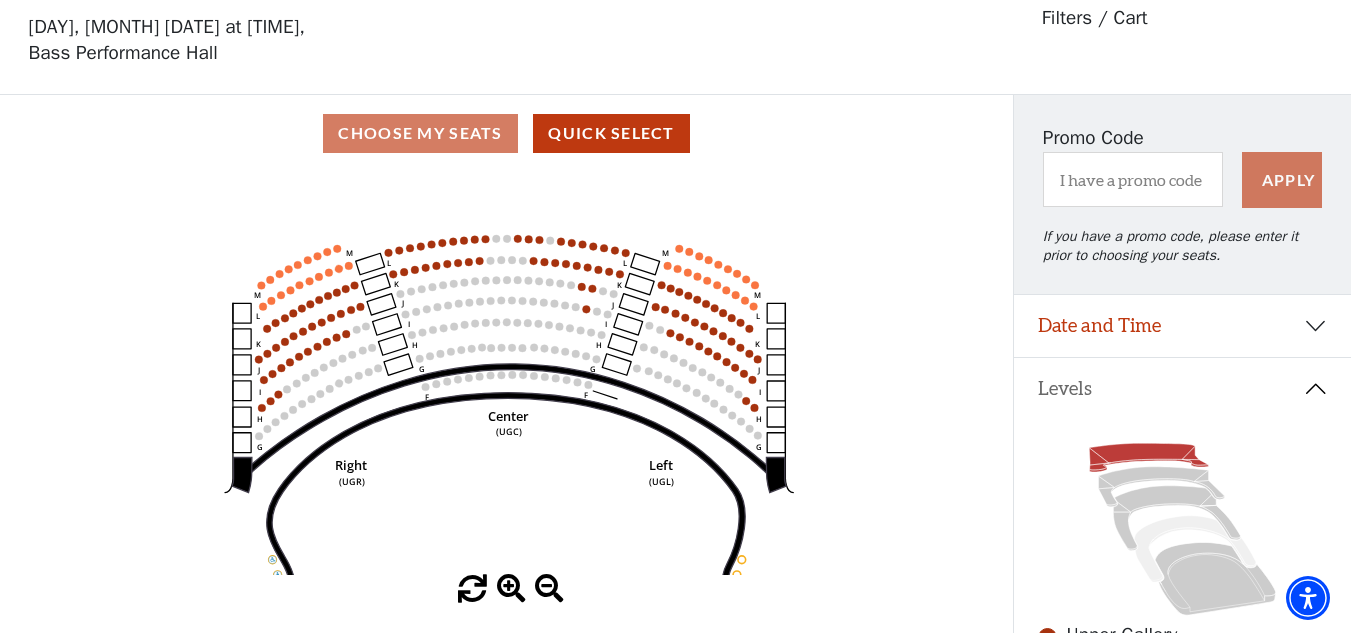 click at bounding box center (511, 589) 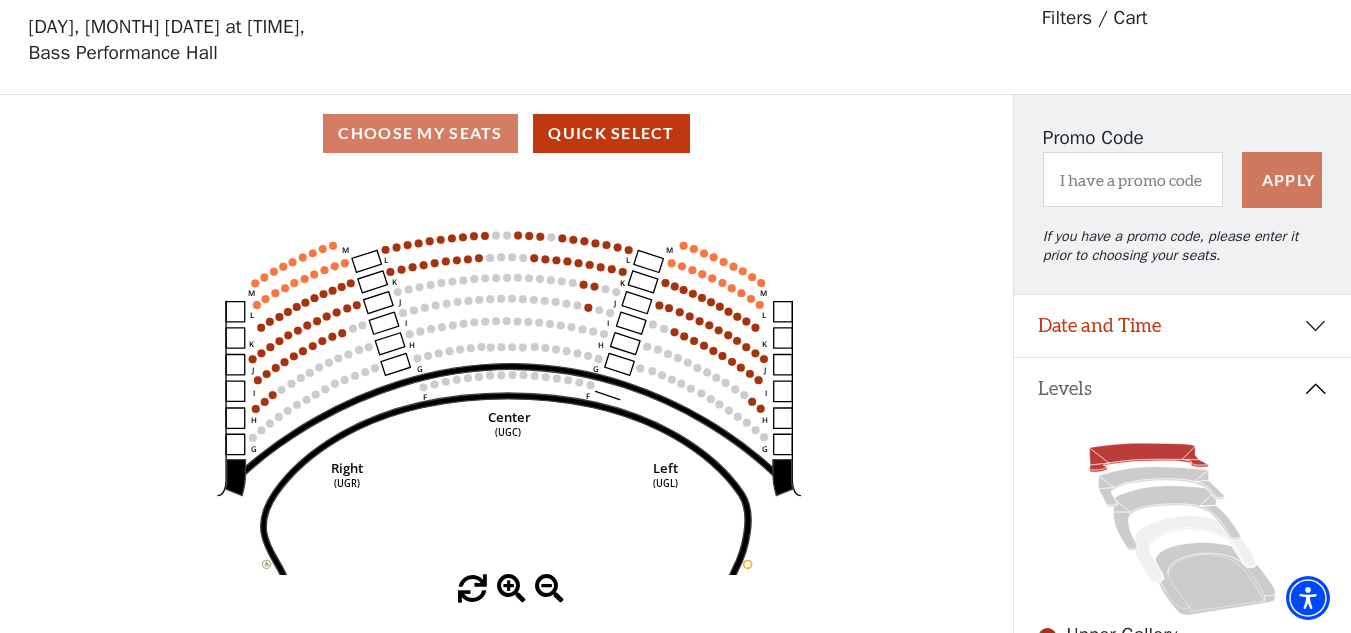 click at bounding box center (511, 589) 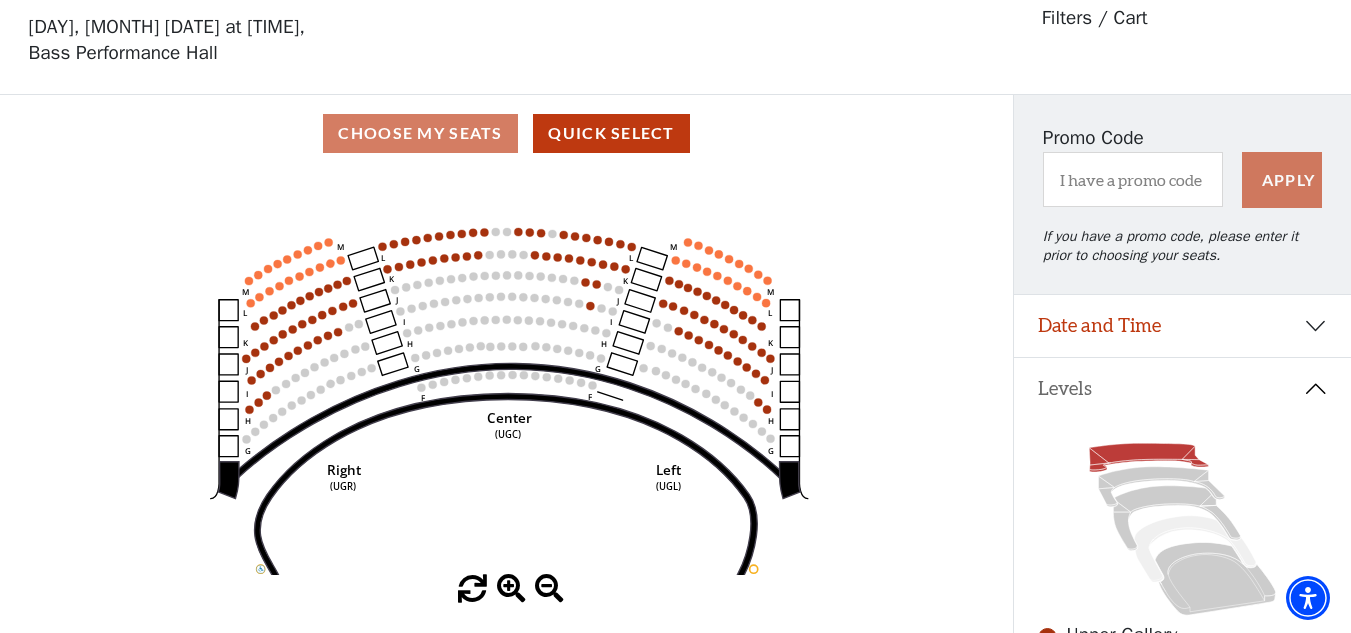 click at bounding box center [511, 589] 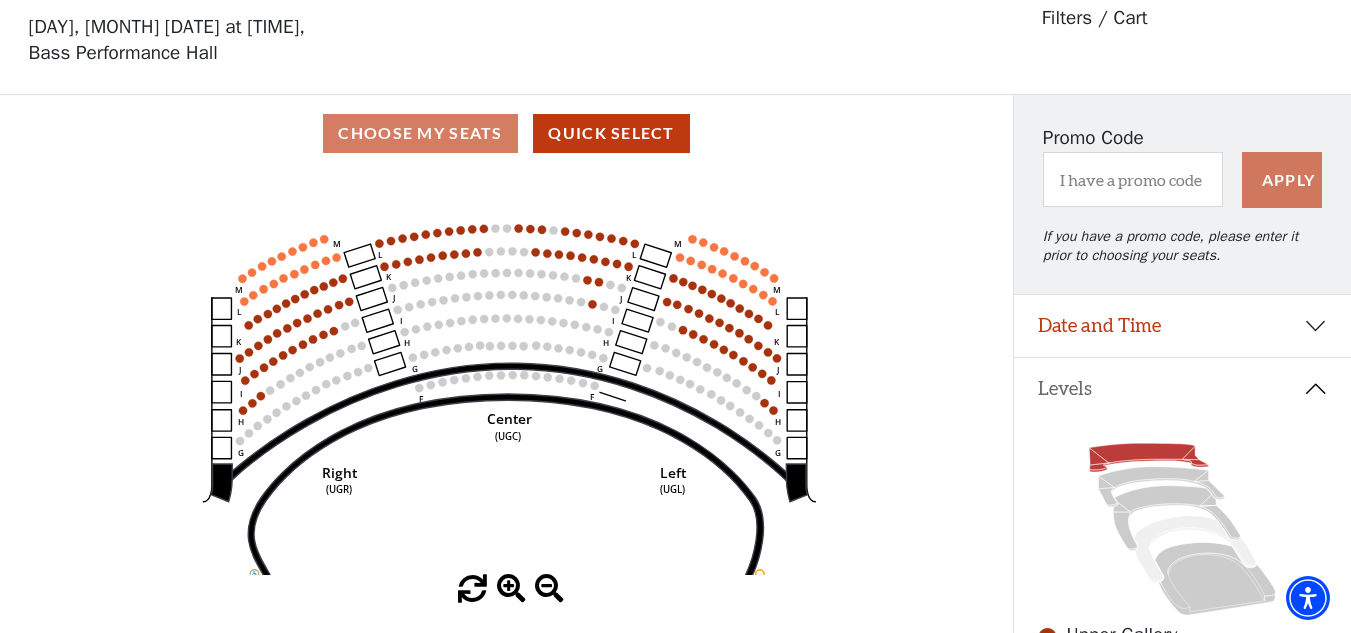 click at bounding box center (511, 589) 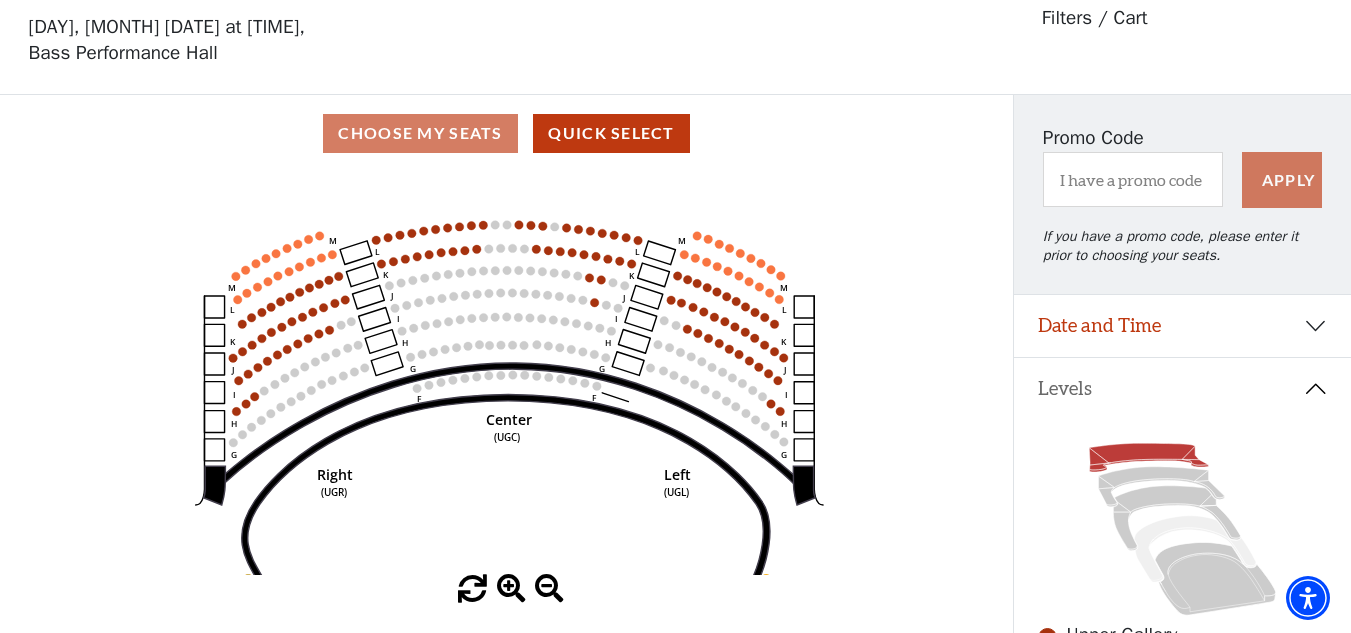 click at bounding box center (511, 589) 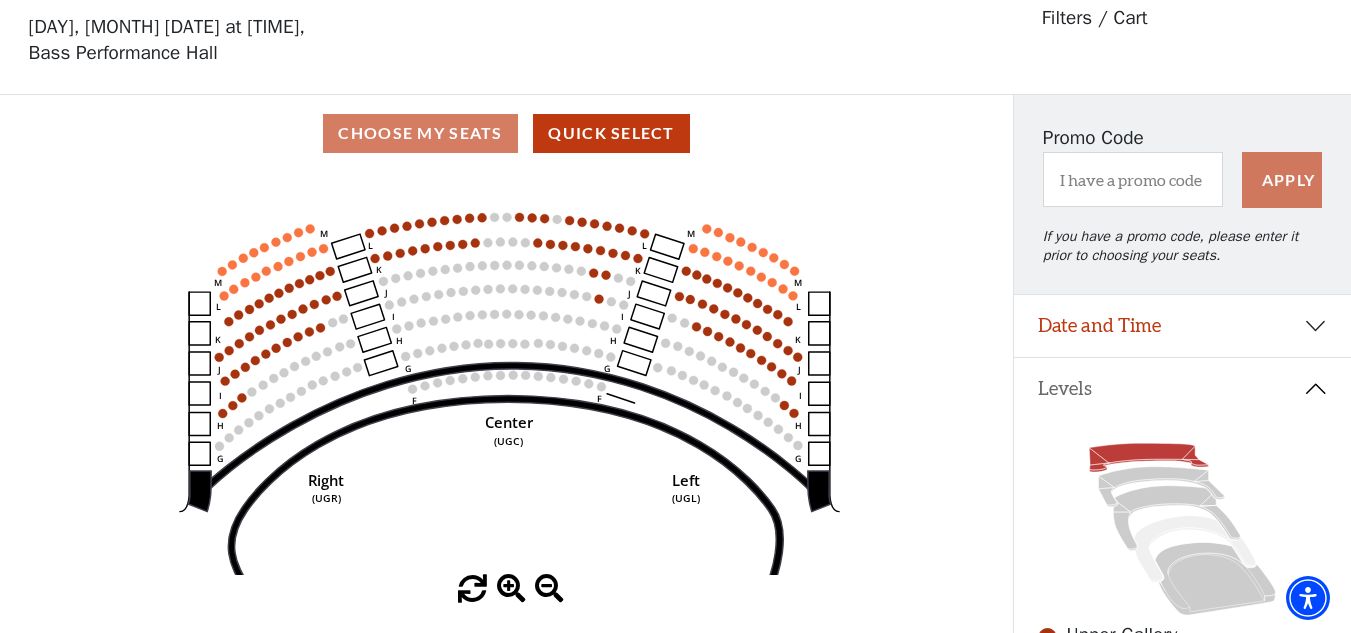 click at bounding box center [511, 589] 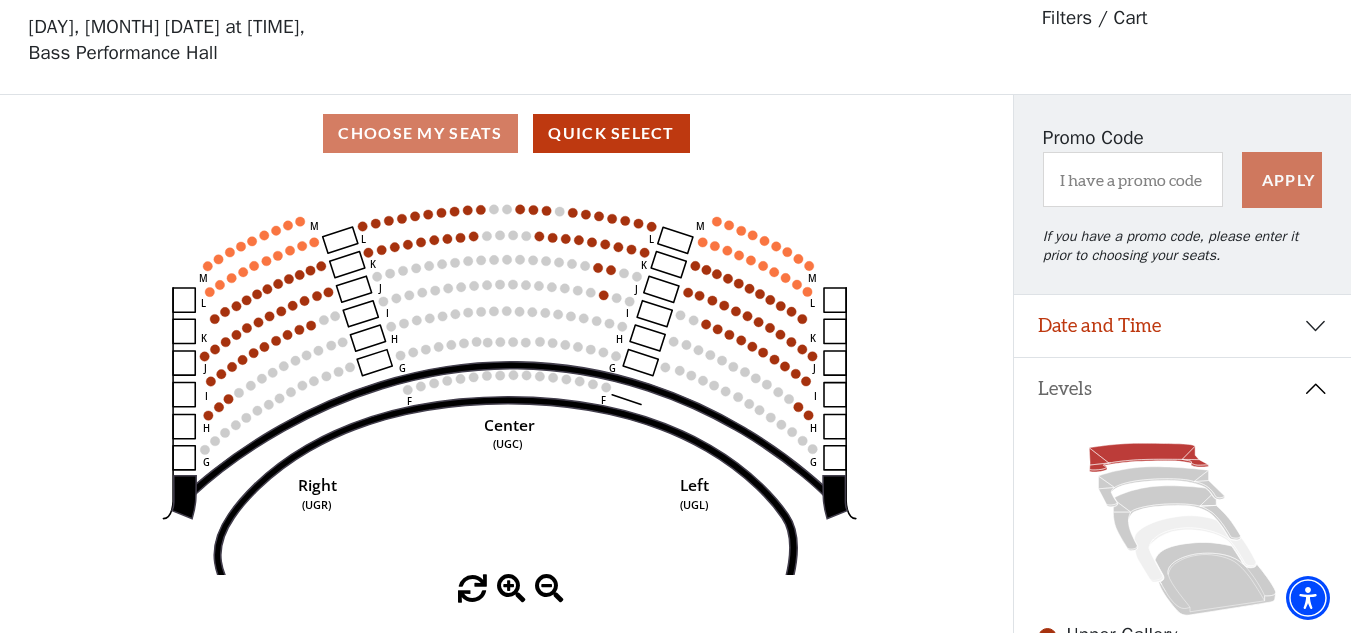 click at bounding box center (511, 589) 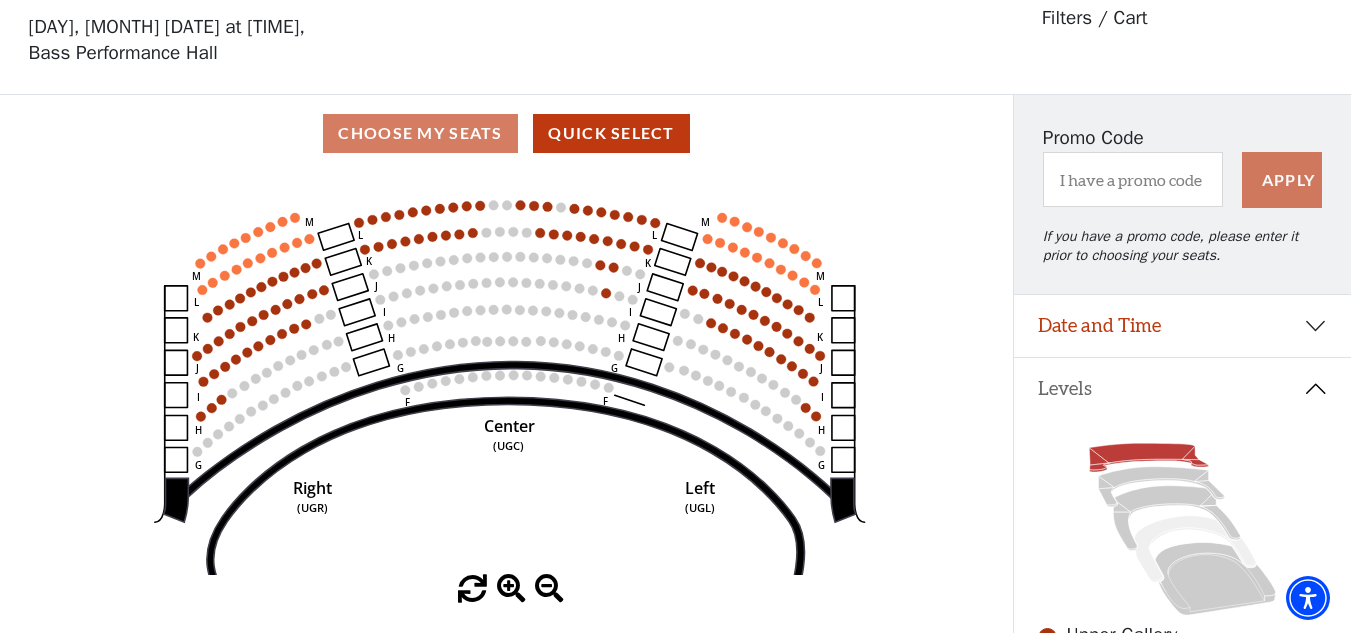 click at bounding box center (511, 589) 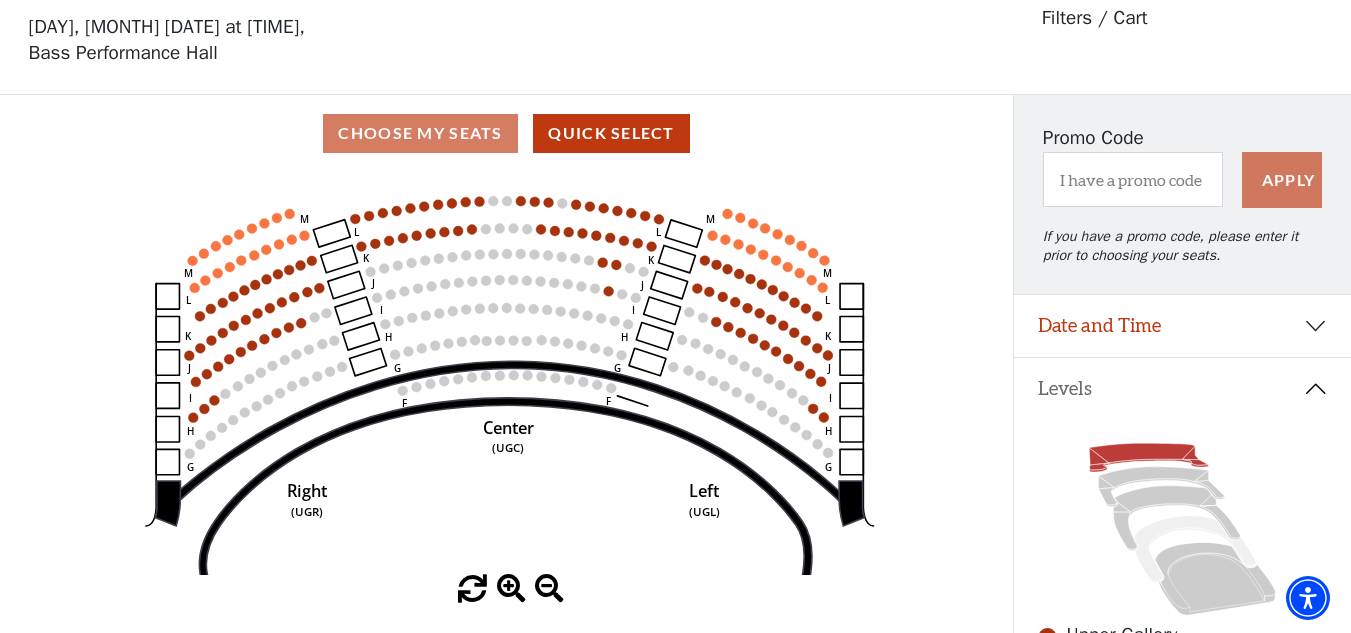 click at bounding box center [511, 589] 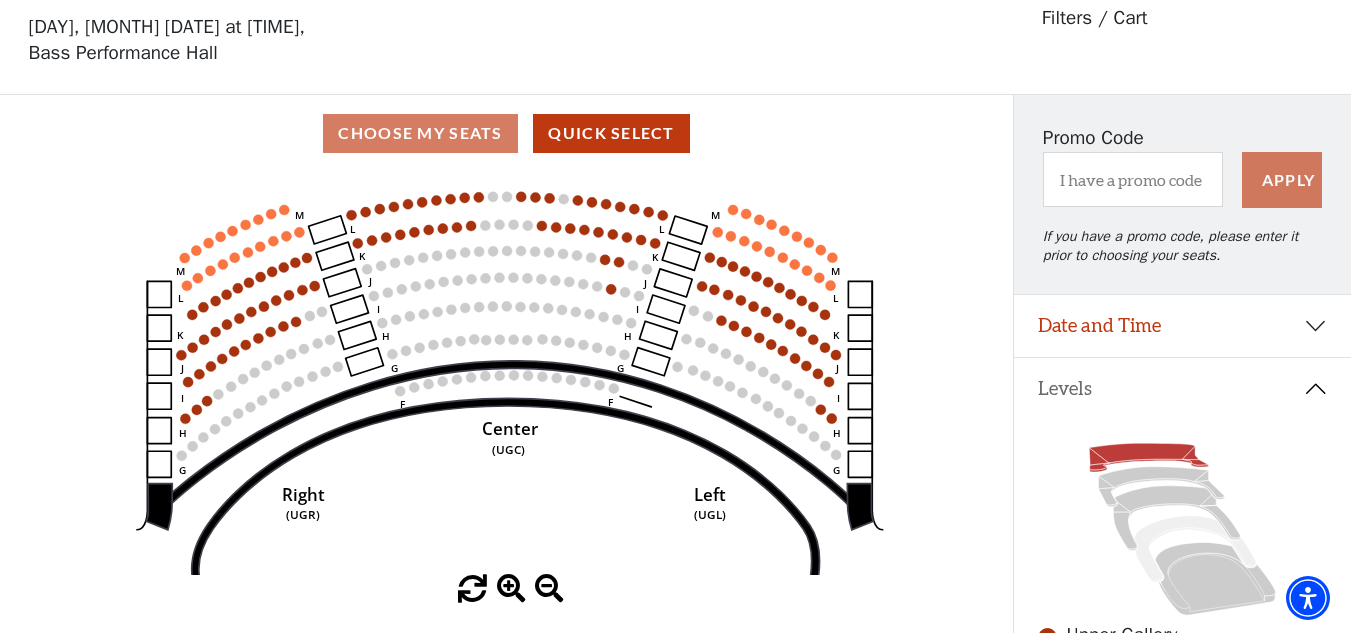 click at bounding box center (511, 589) 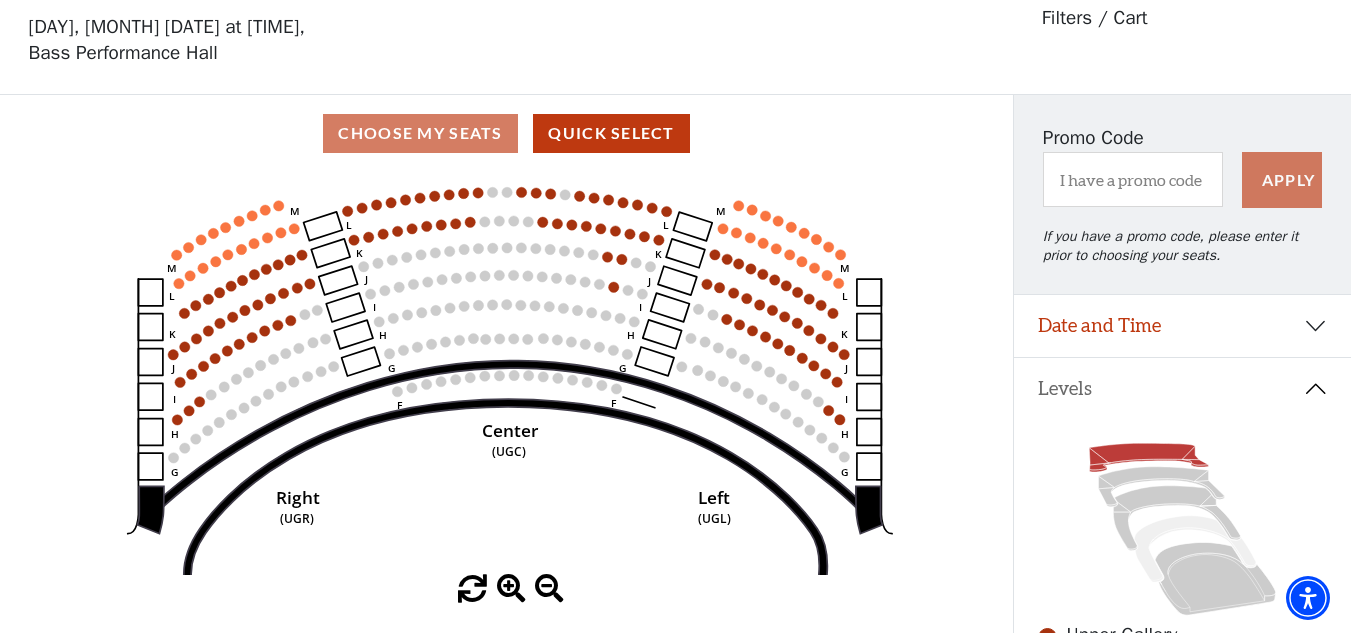 click at bounding box center (511, 589) 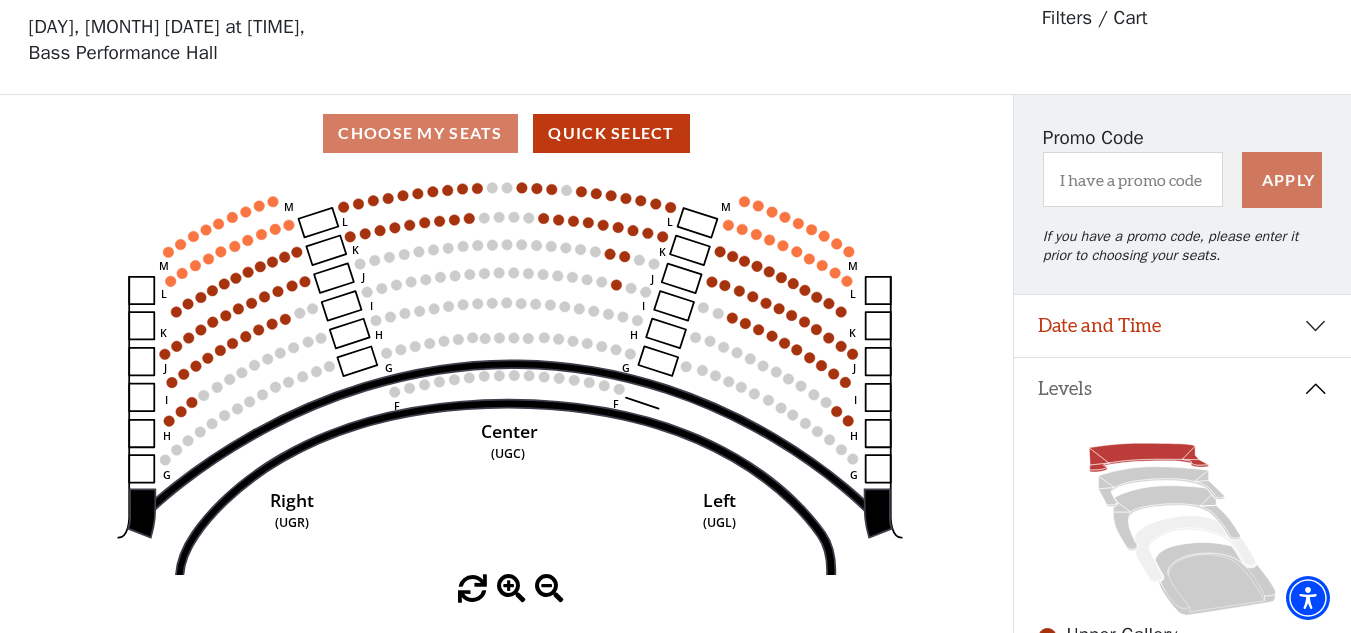click at bounding box center [511, 589] 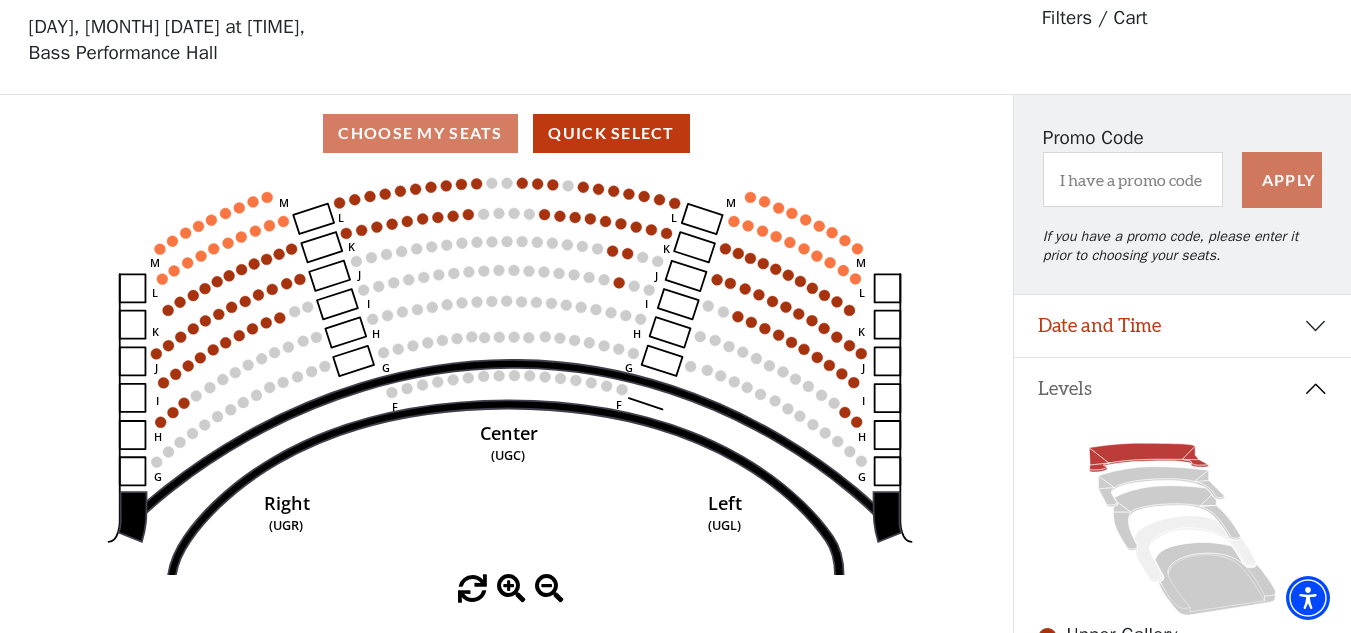 click at bounding box center (511, 589) 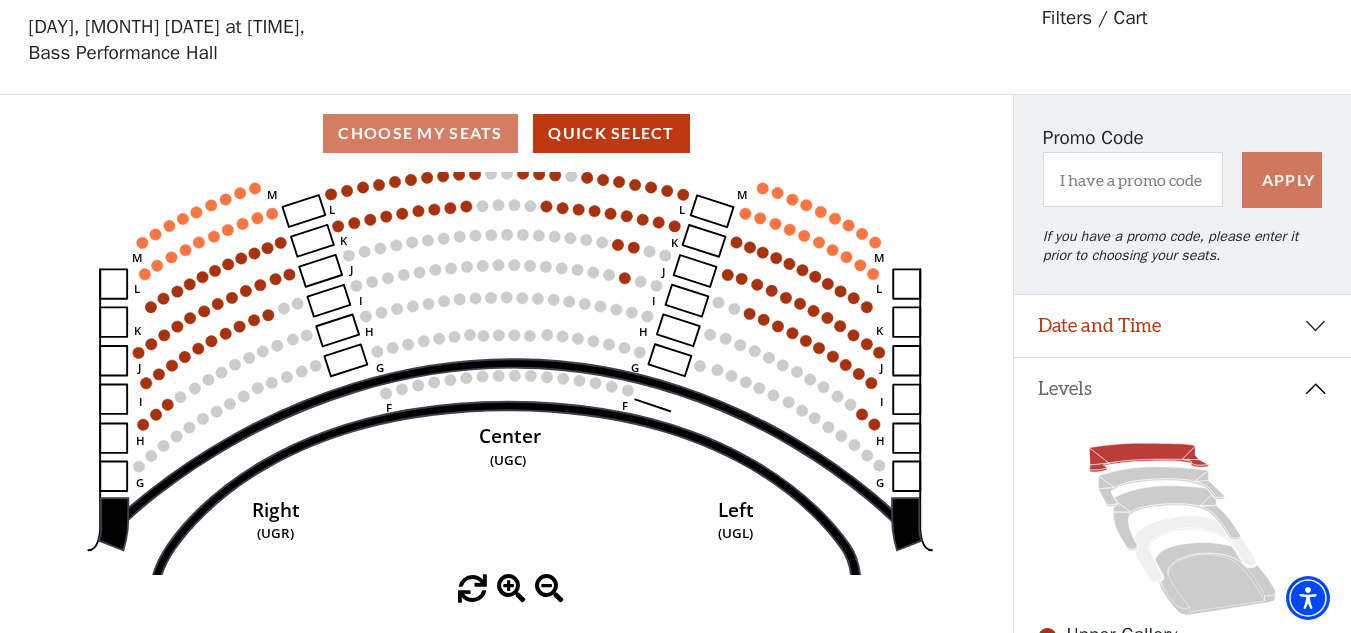 click at bounding box center [511, 589] 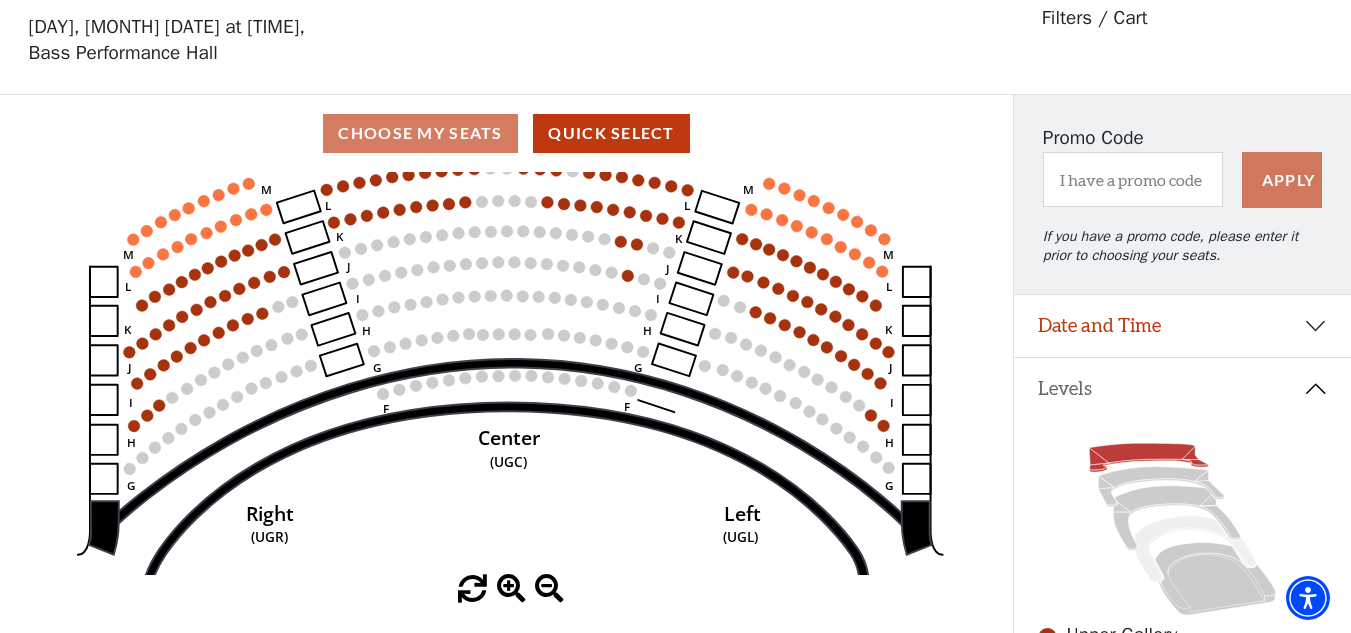click at bounding box center [511, 589] 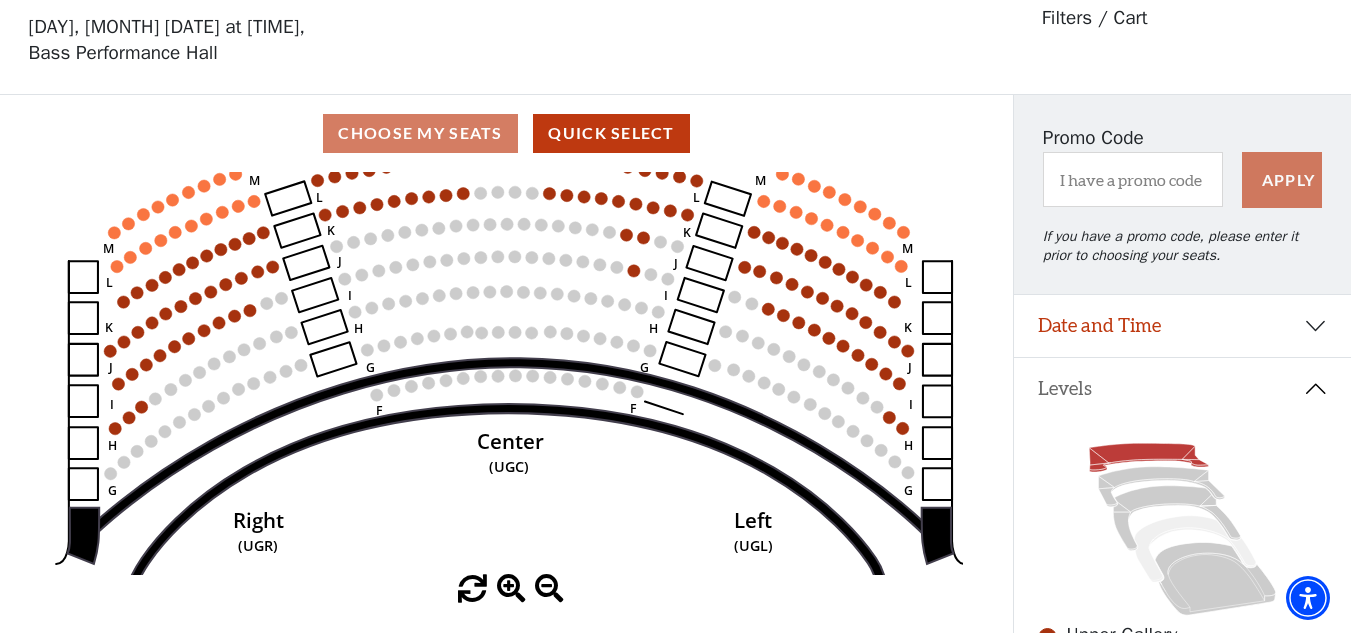 click at bounding box center (511, 589) 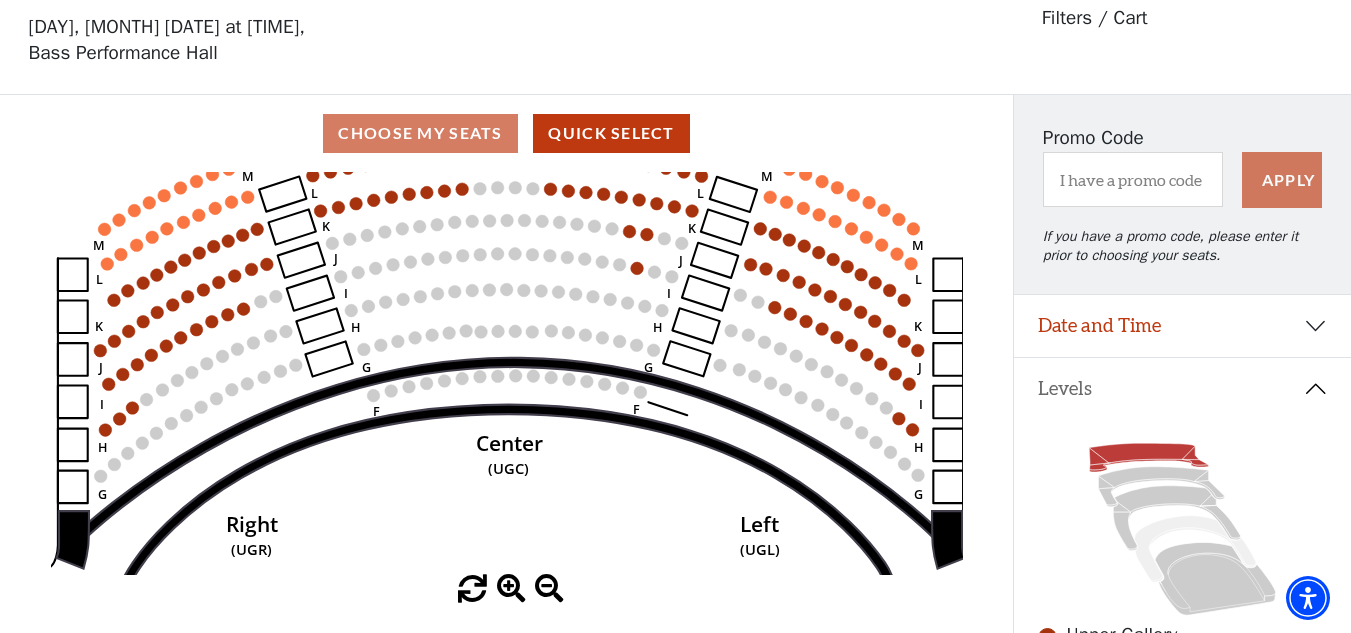 click at bounding box center [511, 589] 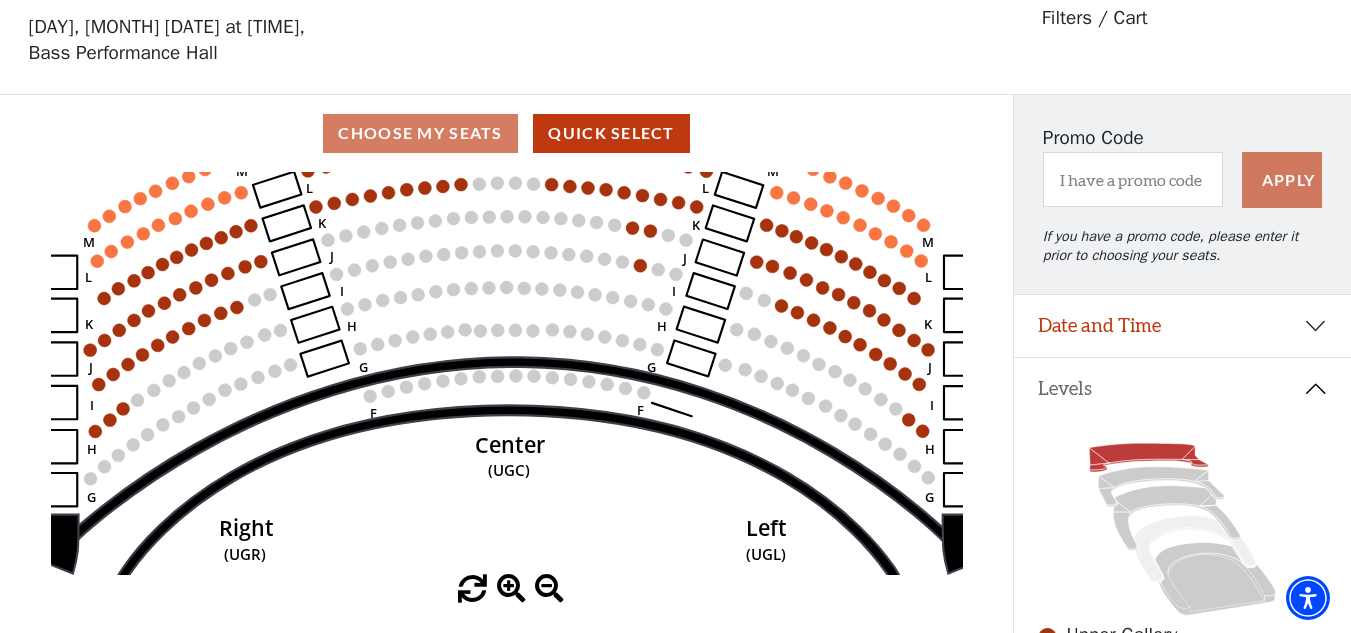 click at bounding box center (511, 589) 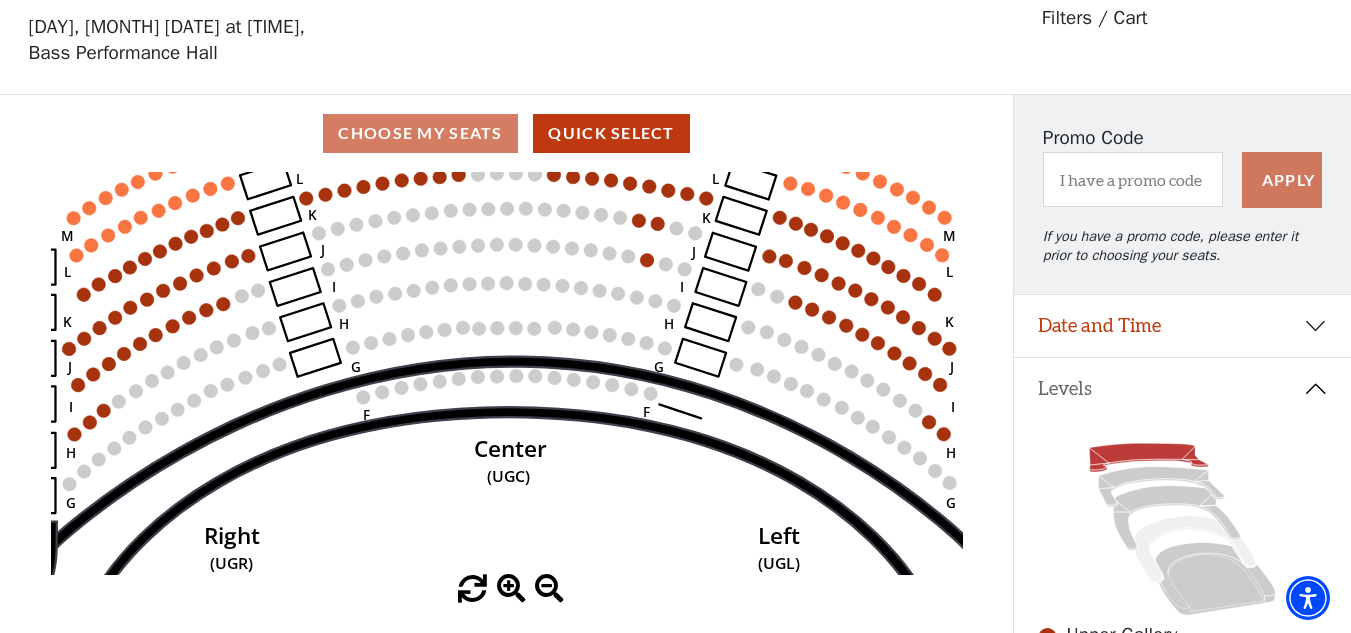 click at bounding box center (511, 589) 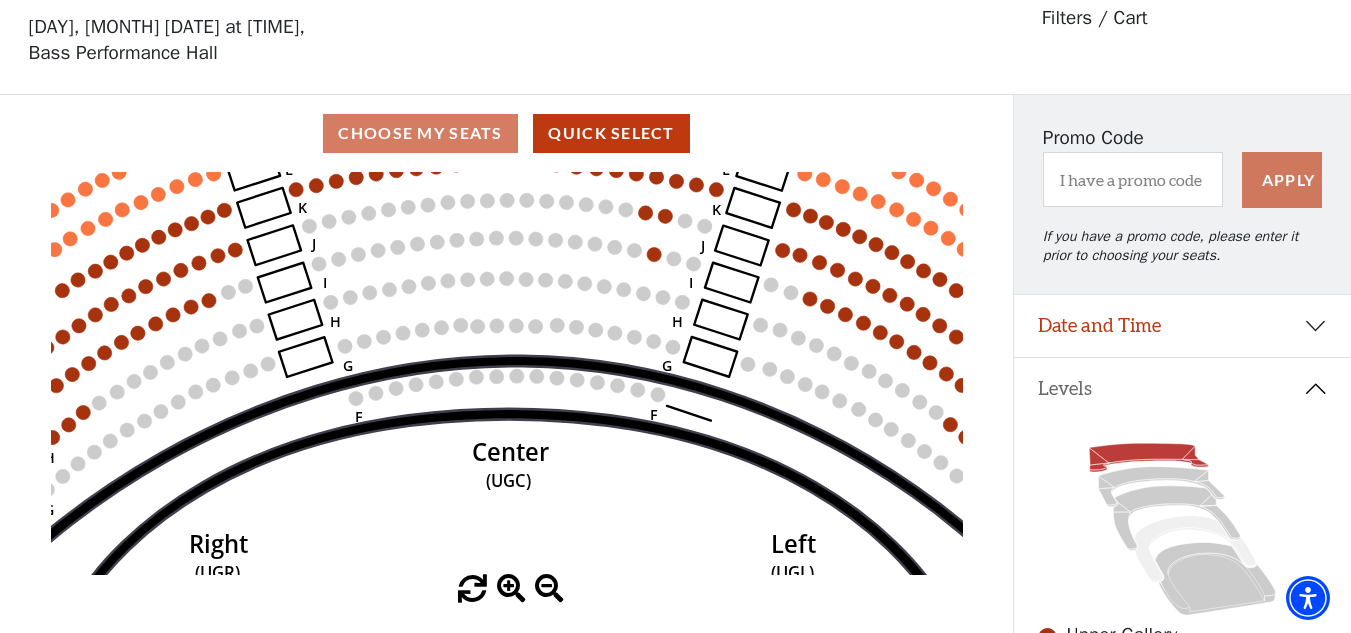click at bounding box center (511, 589) 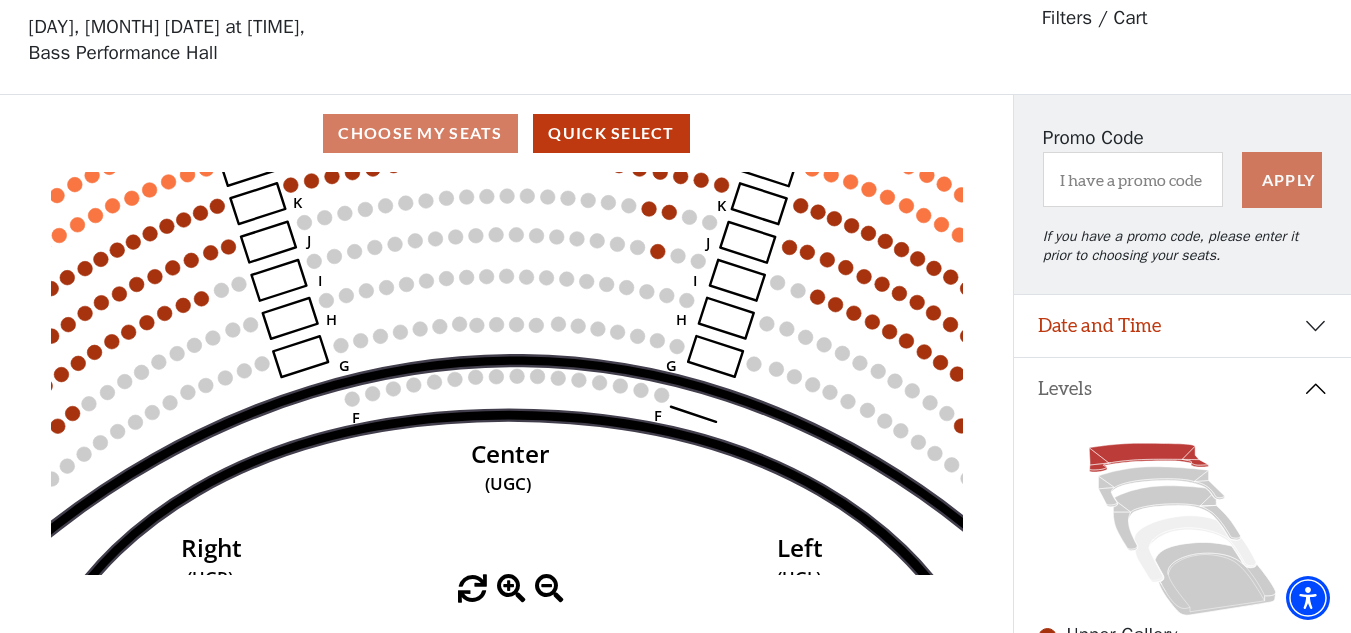 click at bounding box center (511, 589) 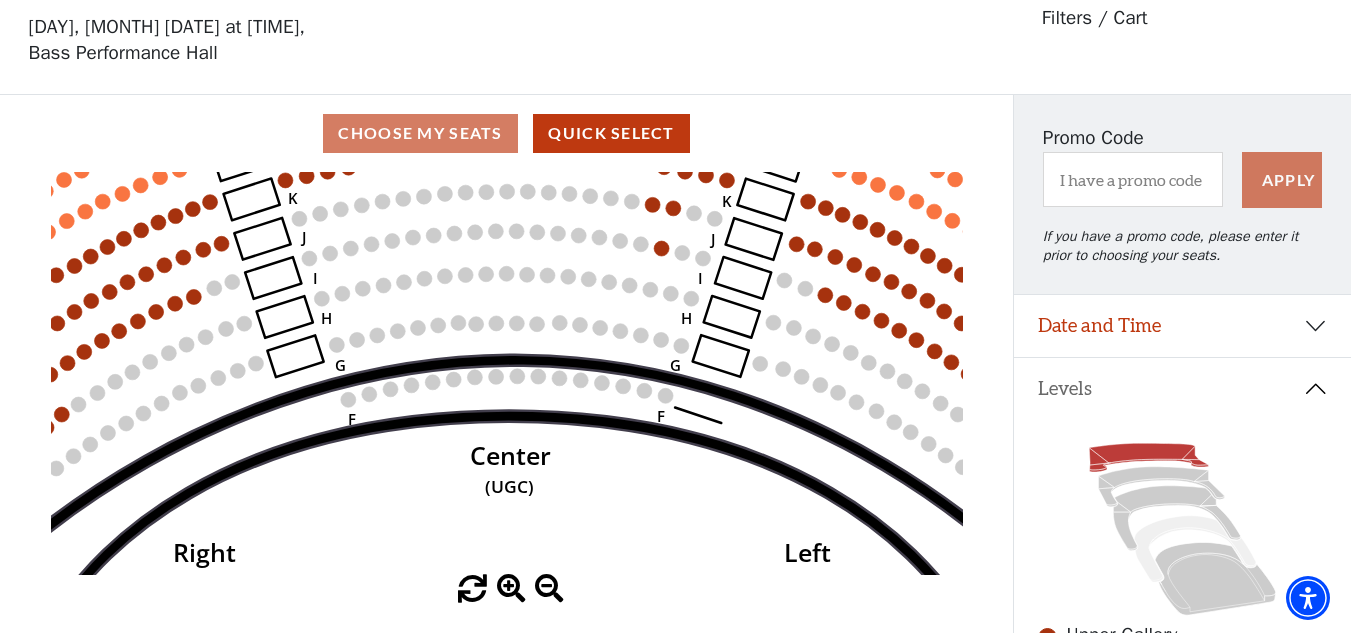 click at bounding box center (511, 589) 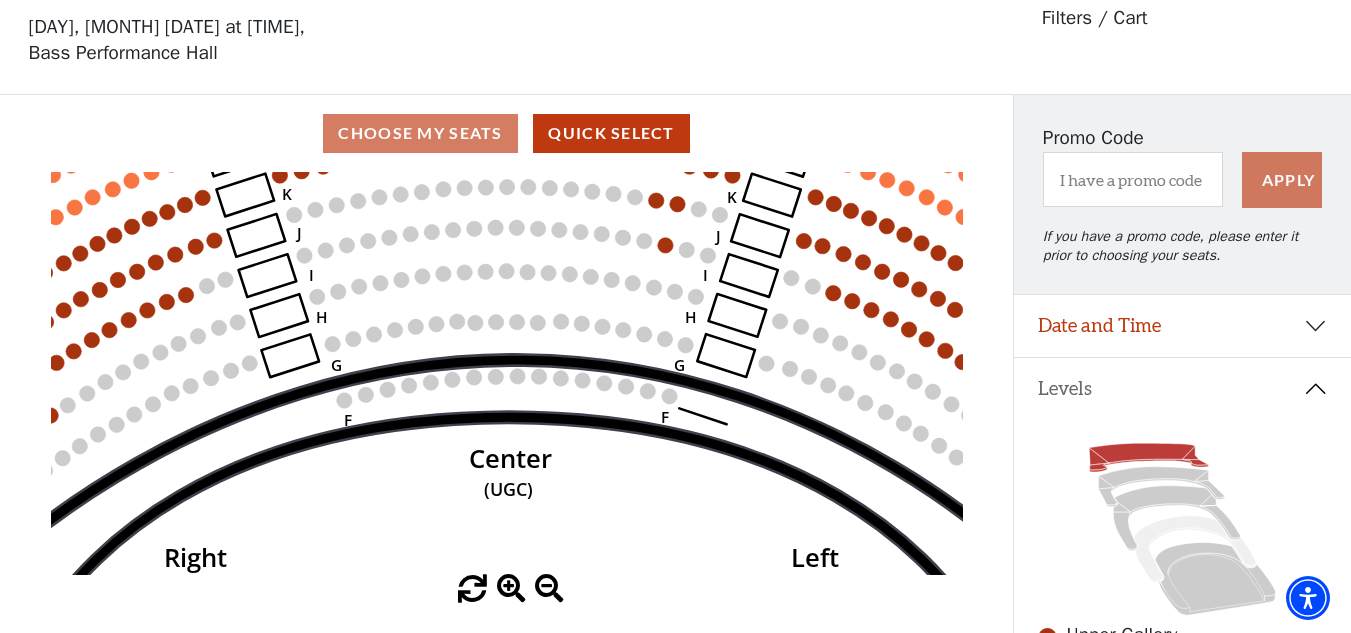 click at bounding box center [511, 589] 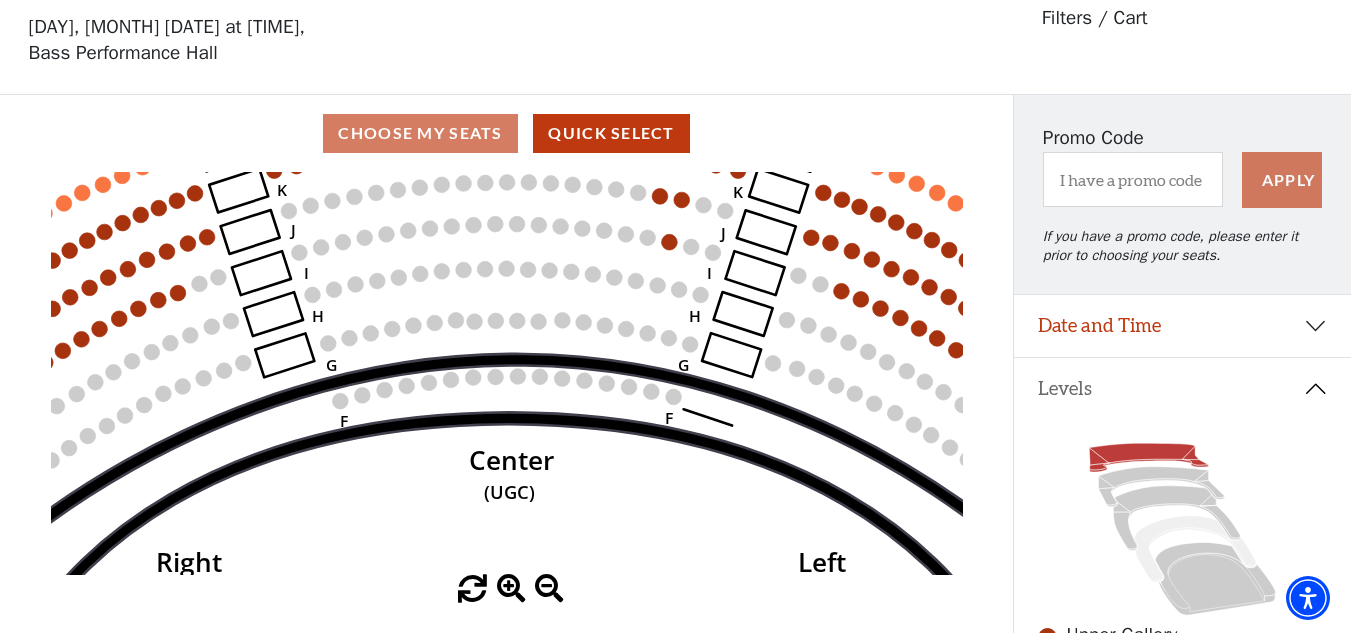 click at bounding box center (511, 589) 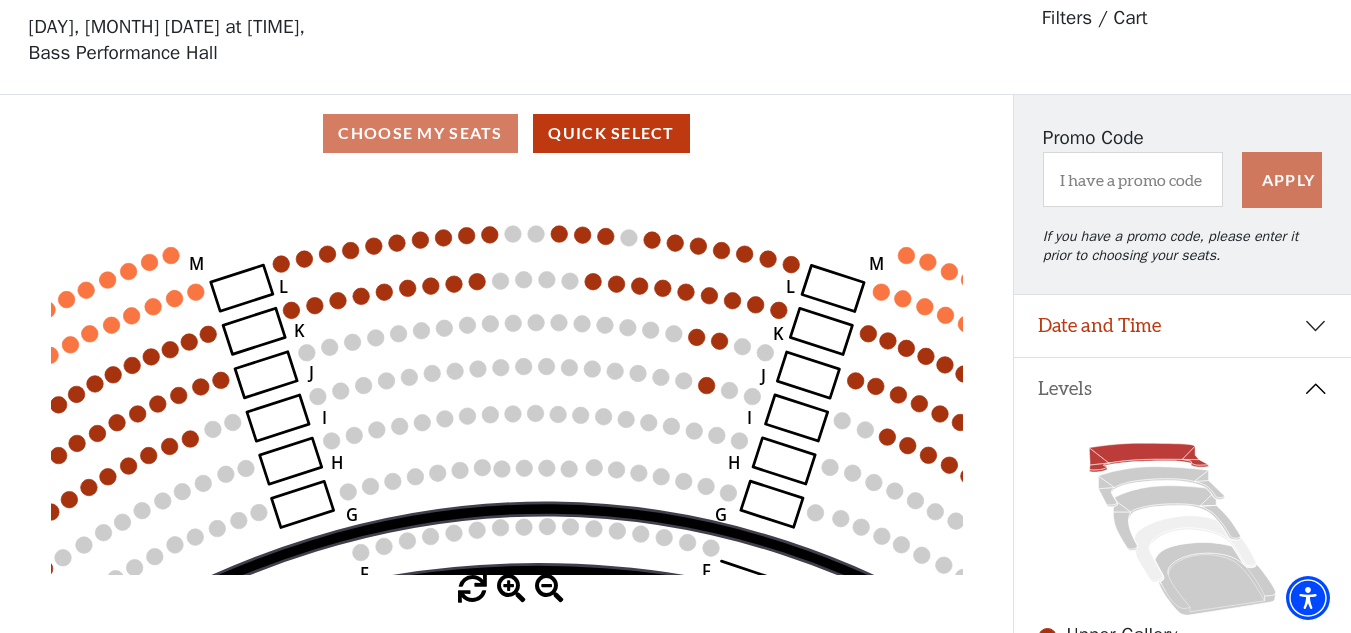 drag, startPoint x: 486, startPoint y: 342, endPoint x: 522, endPoint y: 543, distance: 204.19843 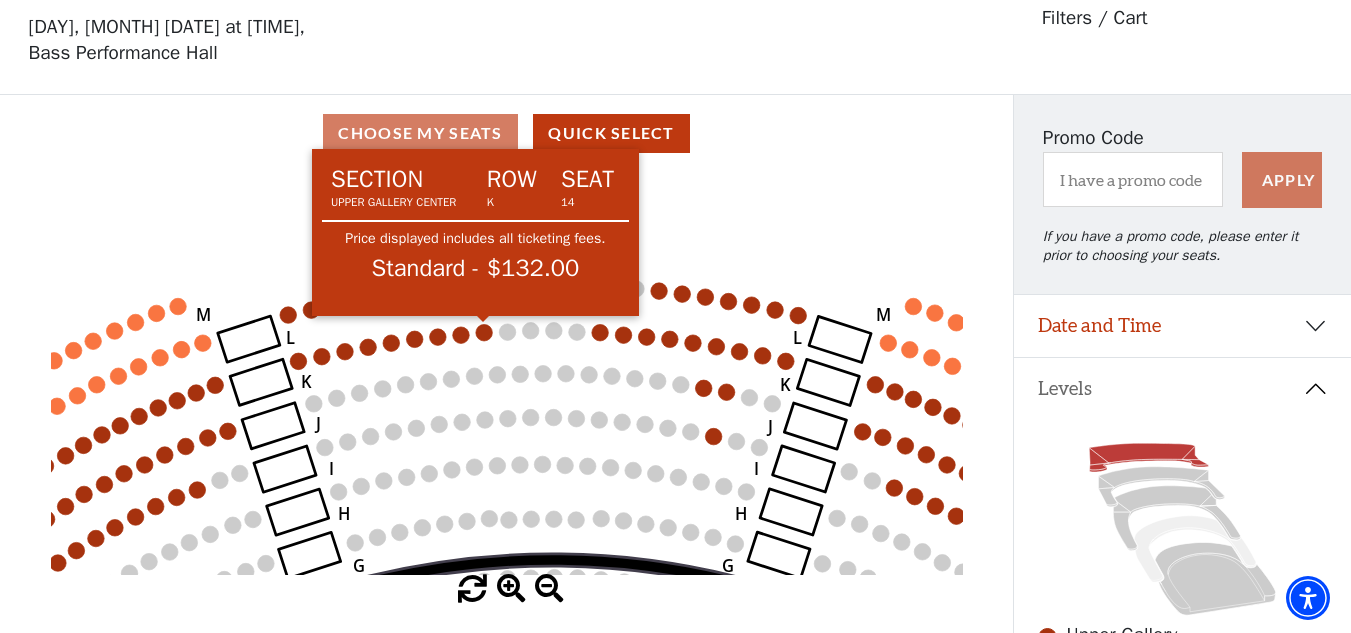 click 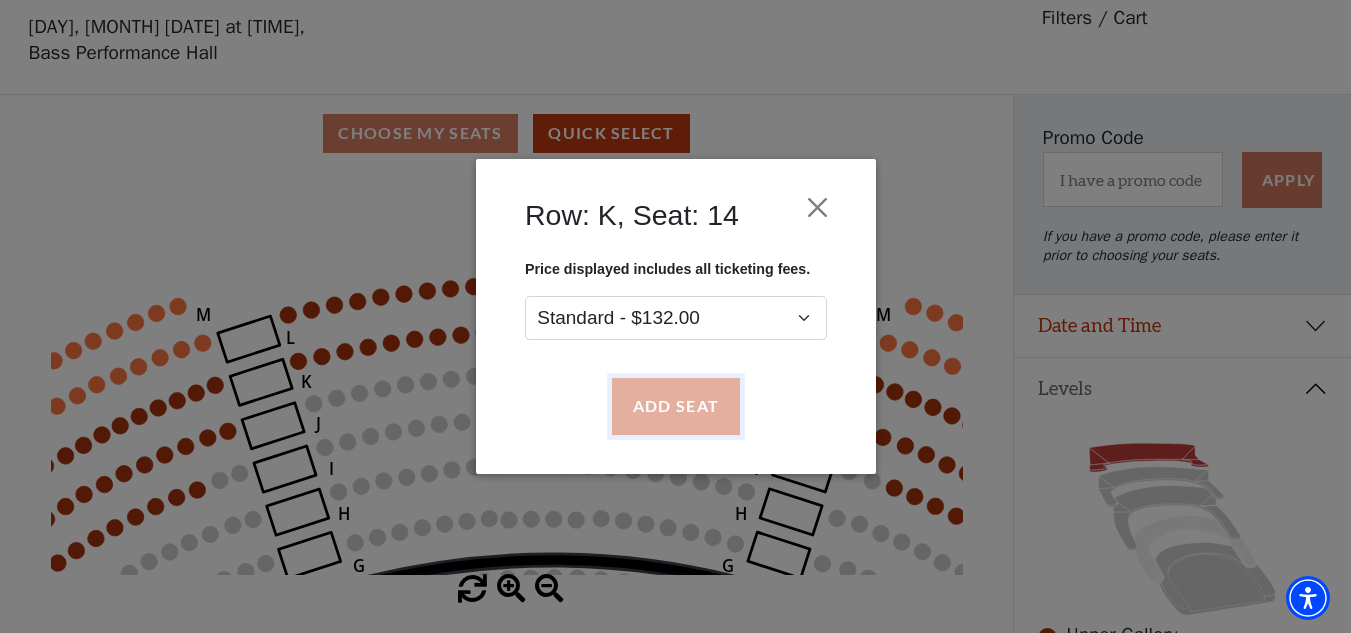click on "Add Seat" at bounding box center [675, 407] 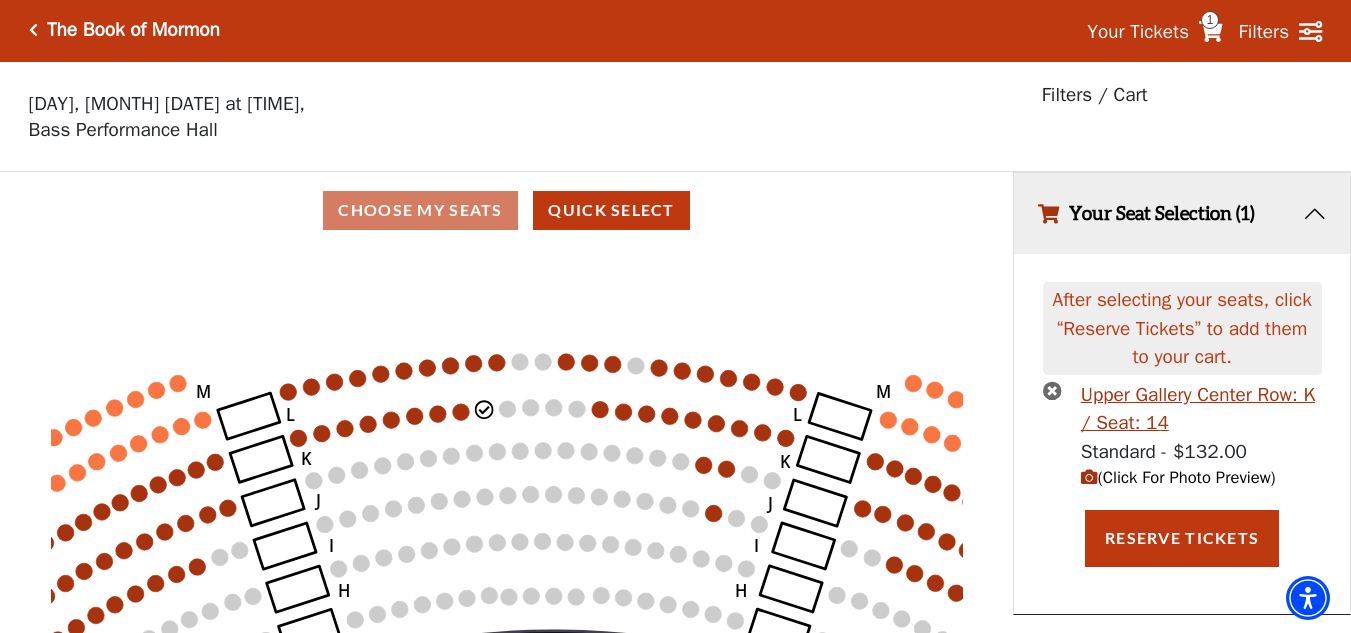 scroll, scrollTop: 0, scrollLeft: 0, axis: both 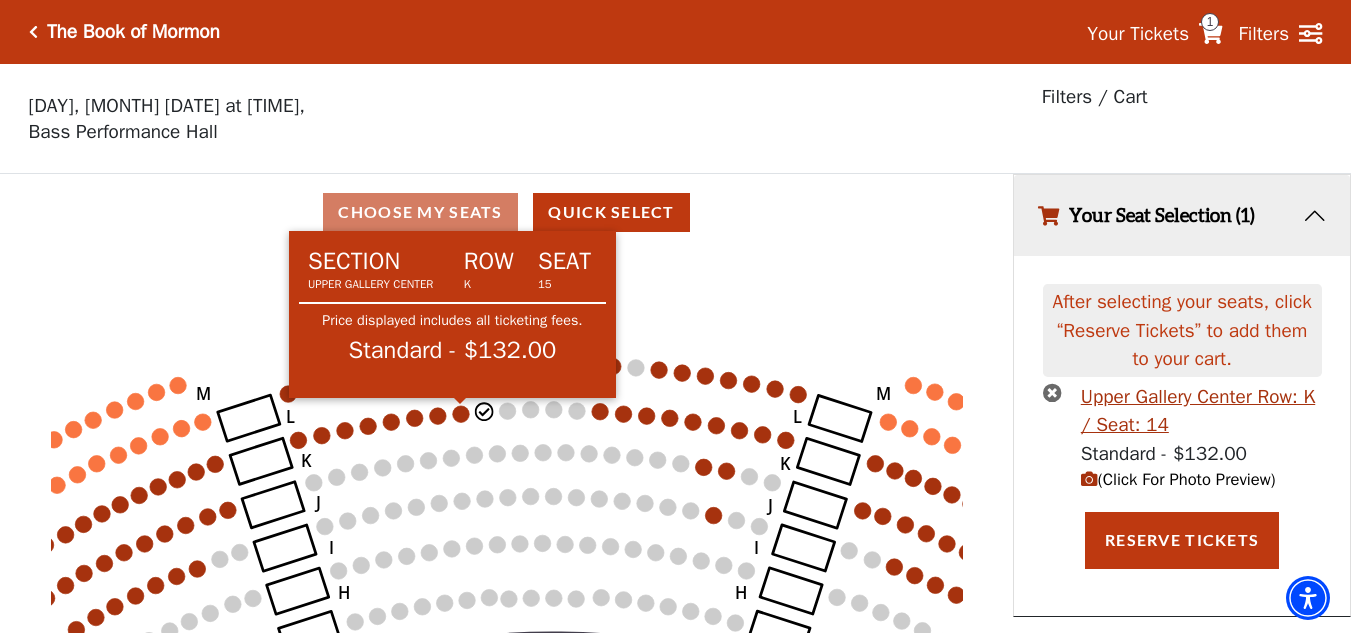 click 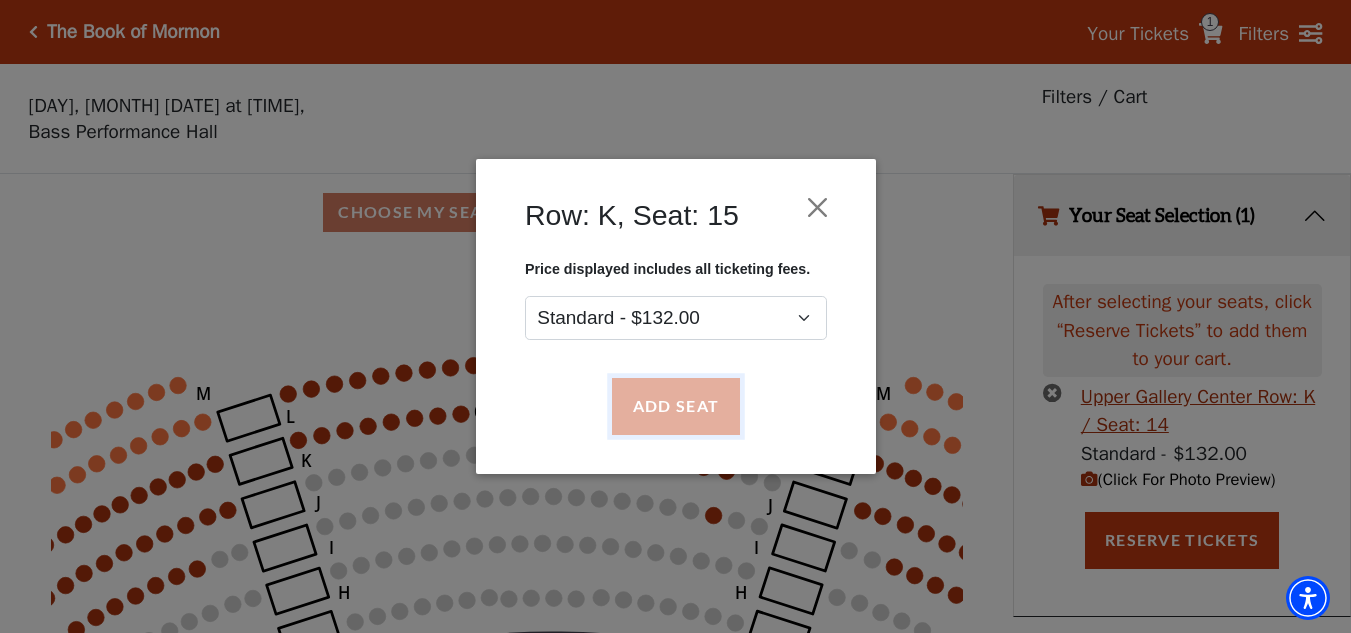 click on "Add Seat" at bounding box center [675, 407] 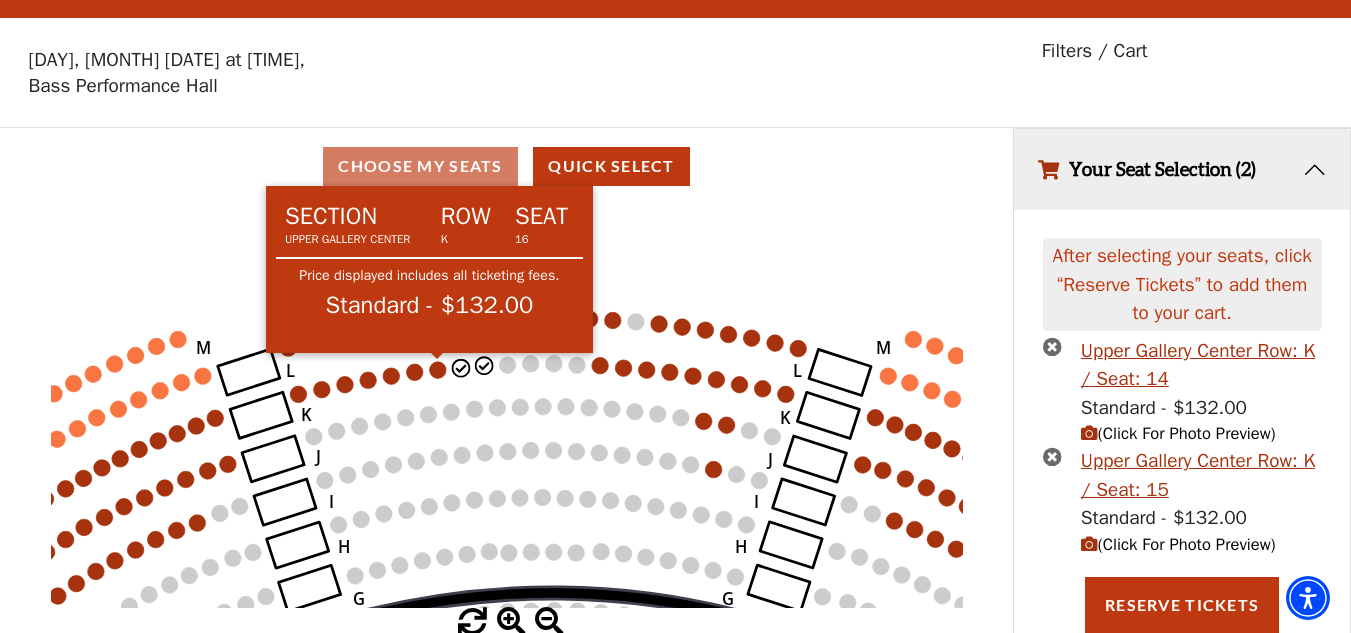 click 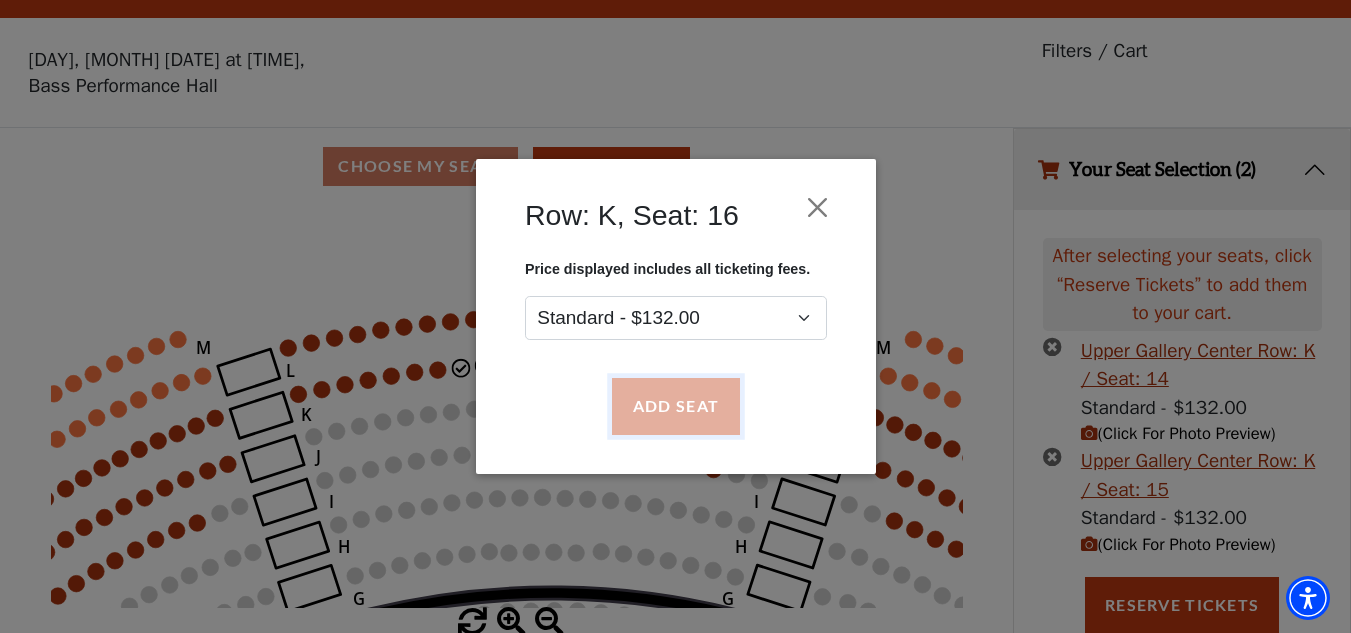 click on "Add Seat" at bounding box center (675, 407) 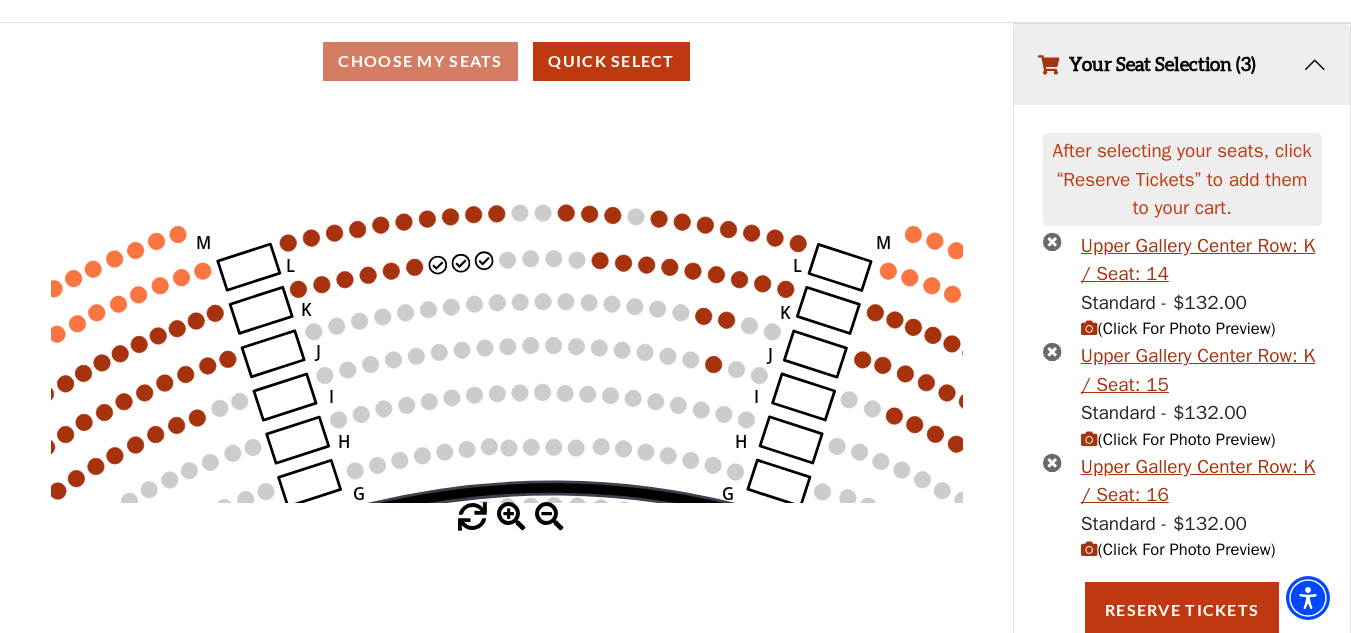 scroll, scrollTop: 157, scrollLeft: 0, axis: vertical 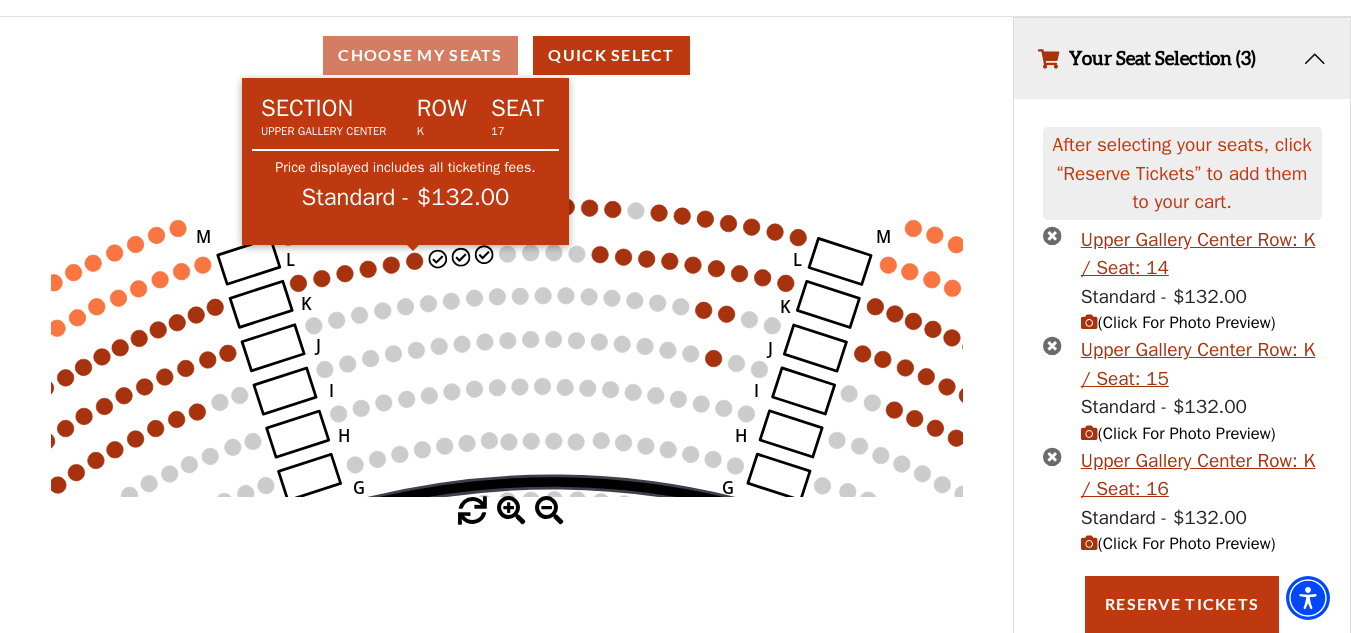 click 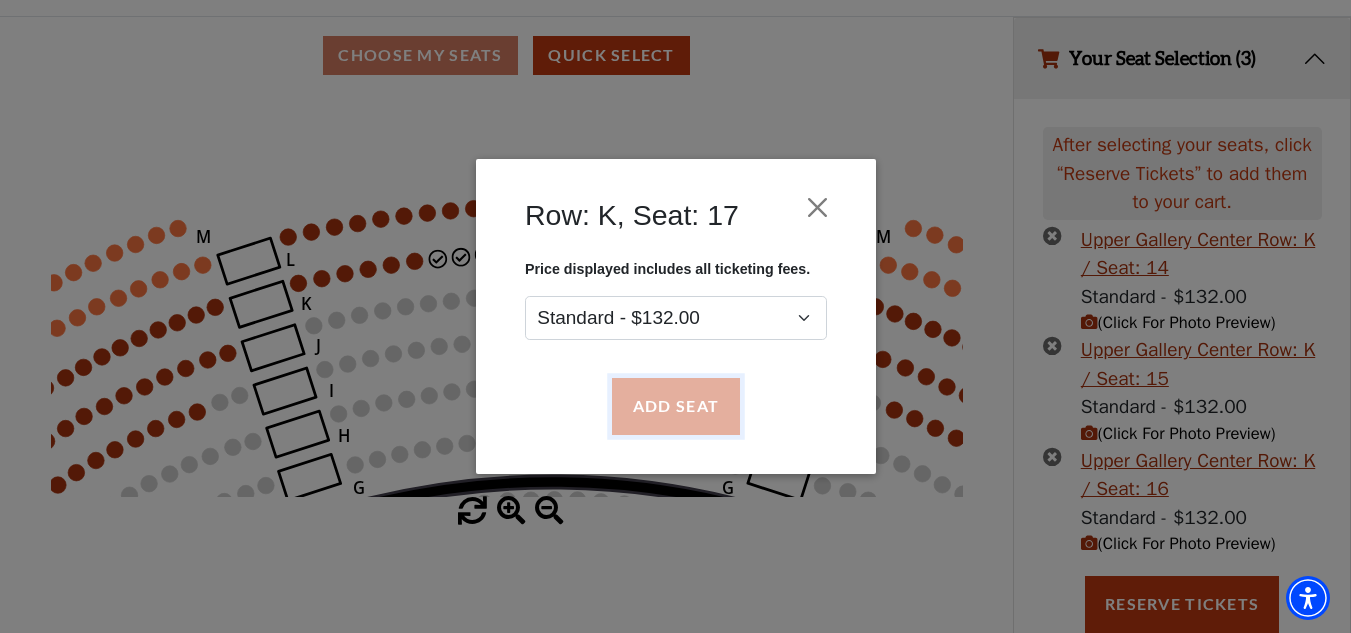 click on "Add Seat" at bounding box center (675, 407) 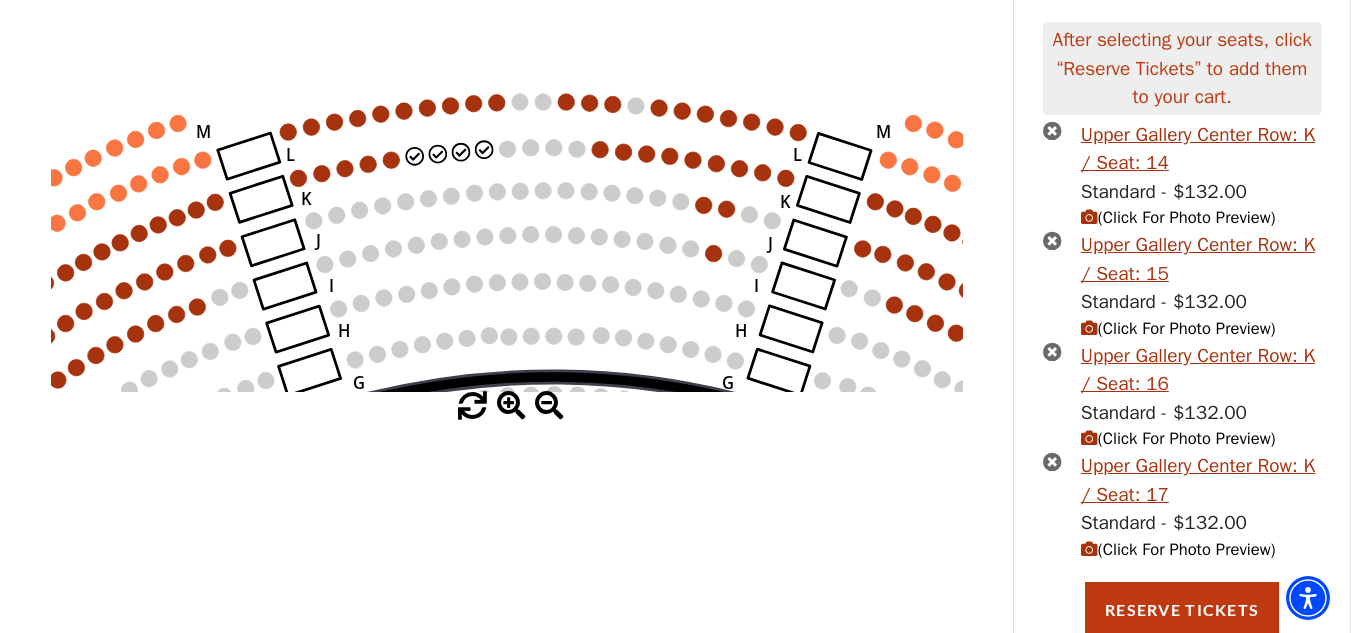 scroll, scrollTop: 267, scrollLeft: 0, axis: vertical 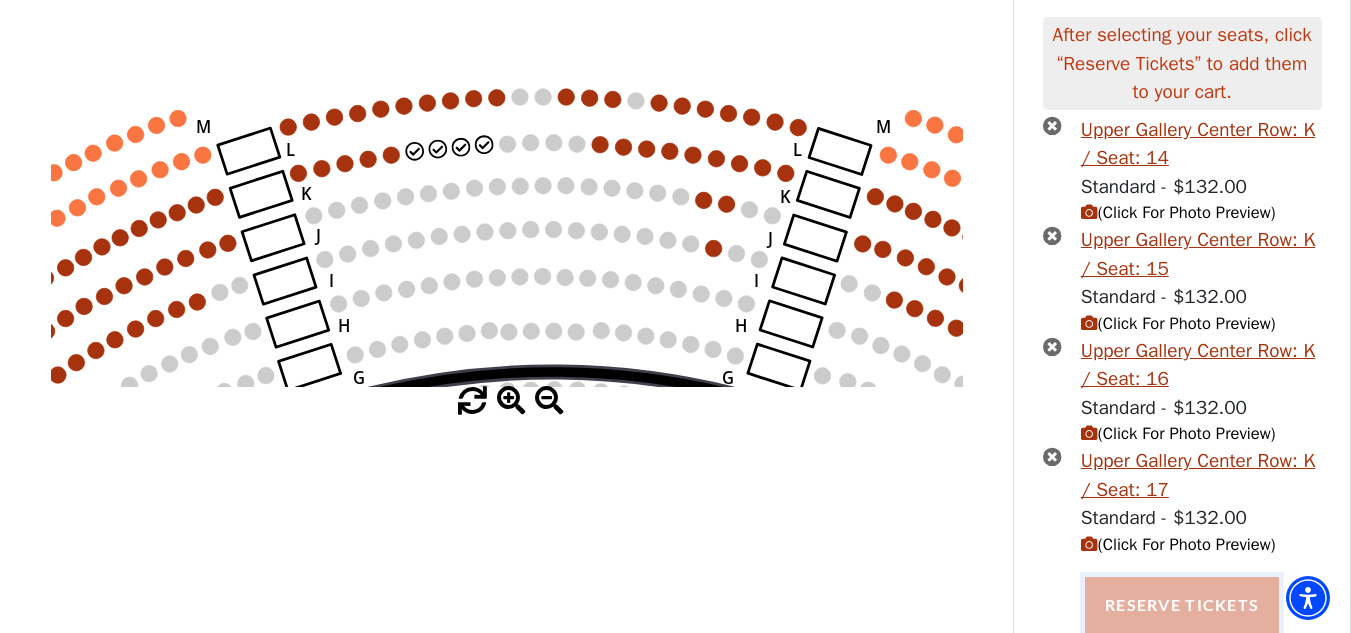 click on "Reserve Tickets" at bounding box center (1182, 605) 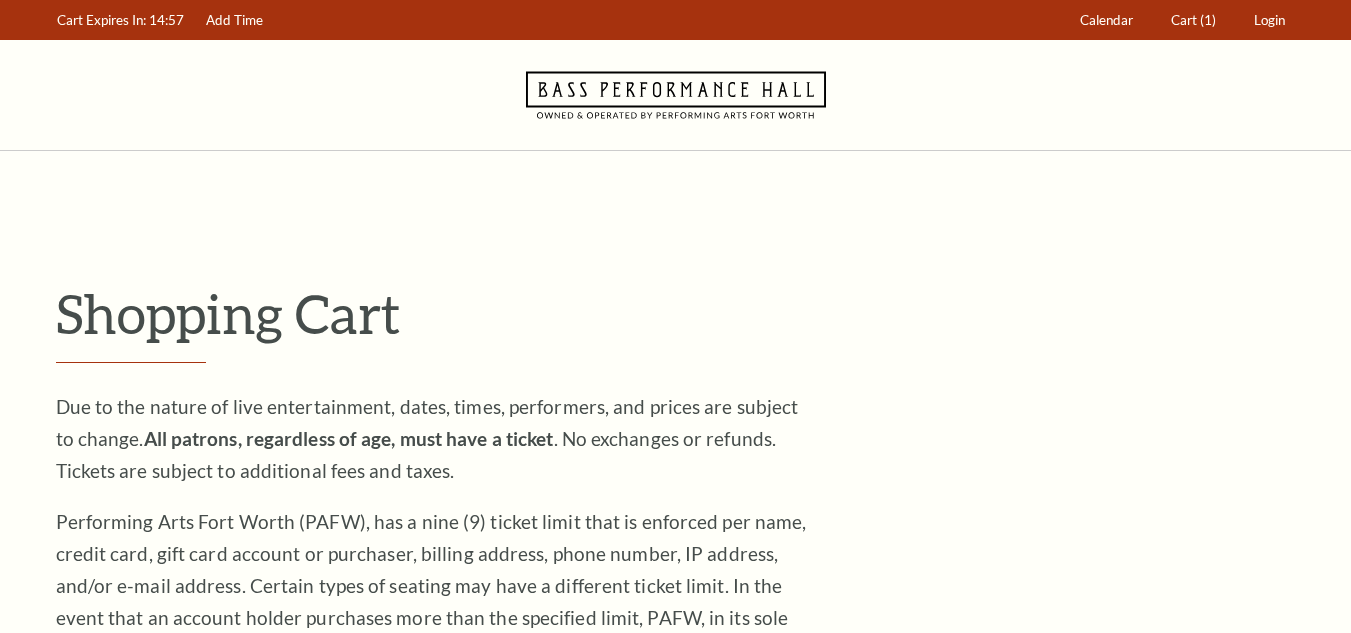 scroll, scrollTop: 0, scrollLeft: 0, axis: both 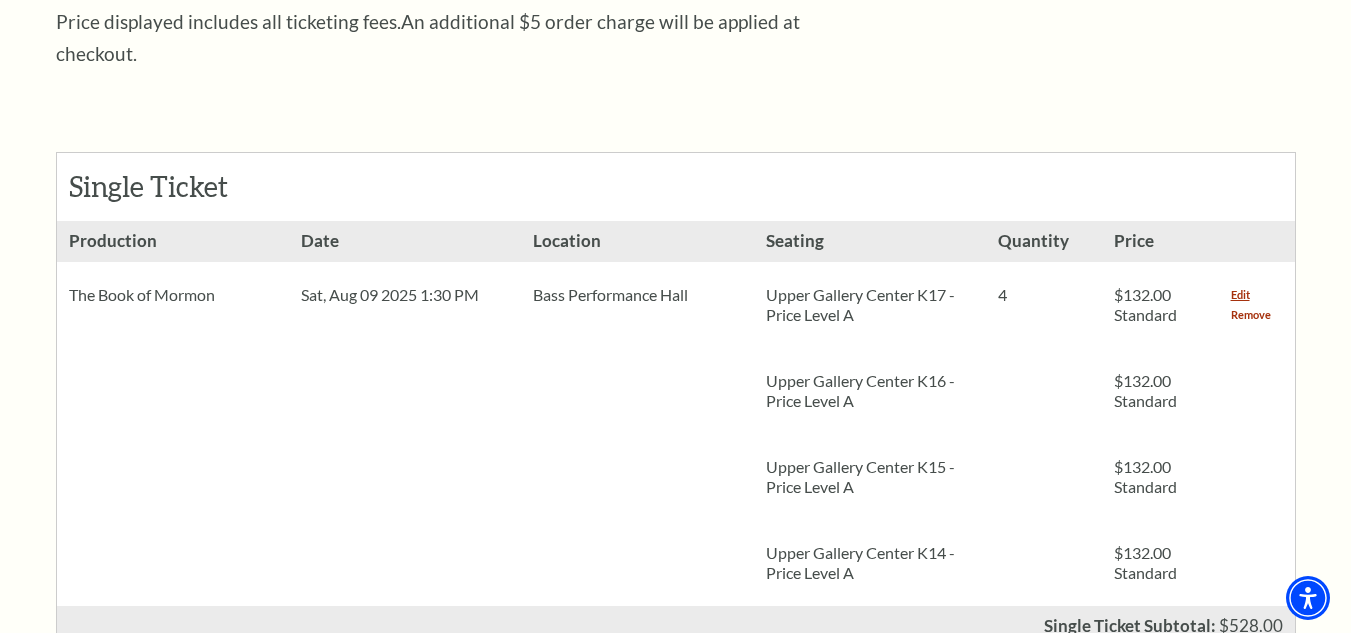 click on "Remove" at bounding box center [1251, 315] 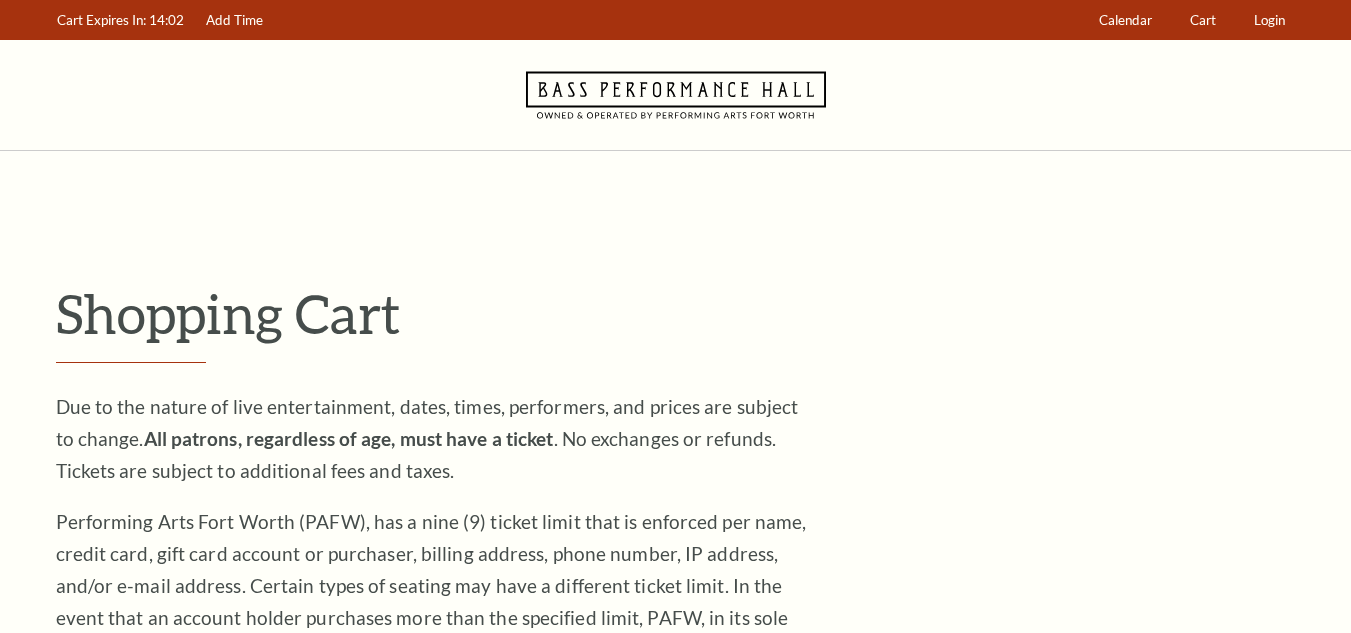 scroll, scrollTop: 0, scrollLeft: 0, axis: both 